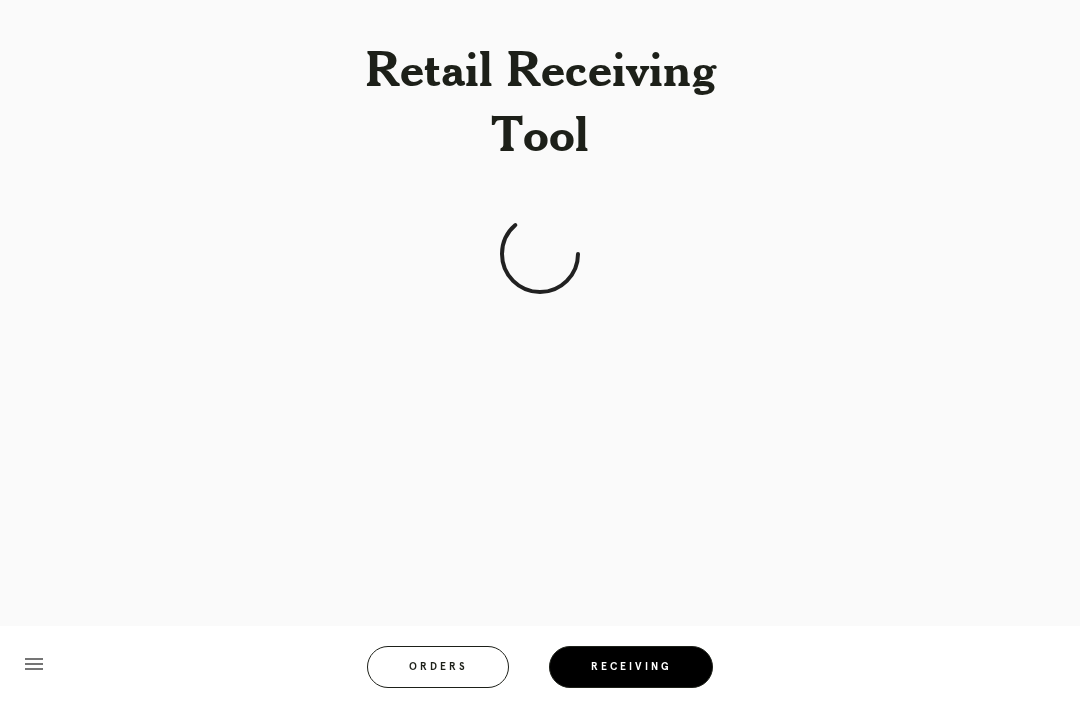 scroll, scrollTop: 0, scrollLeft: 0, axis: both 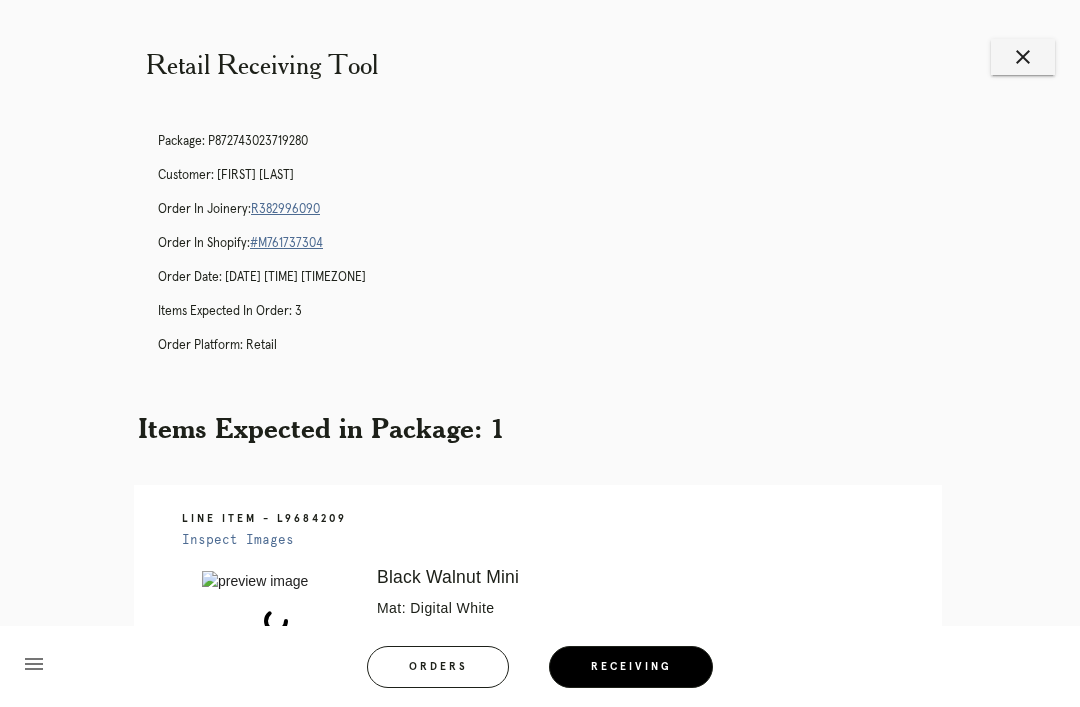 click on "close" at bounding box center [1023, 57] 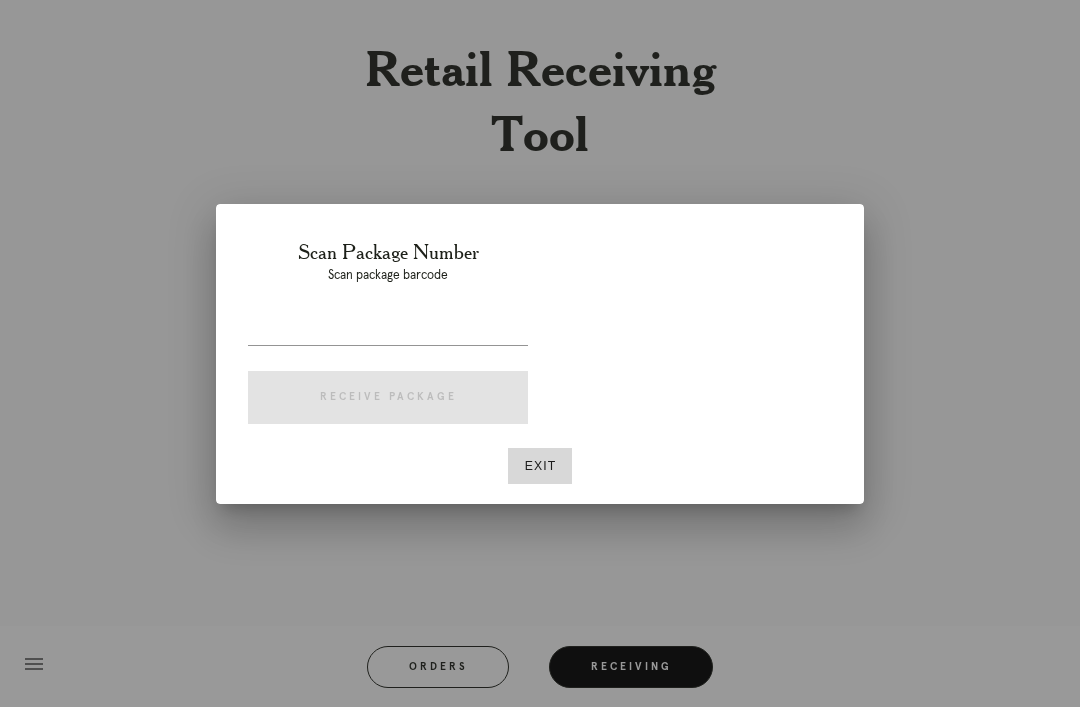 scroll, scrollTop: 0, scrollLeft: 0, axis: both 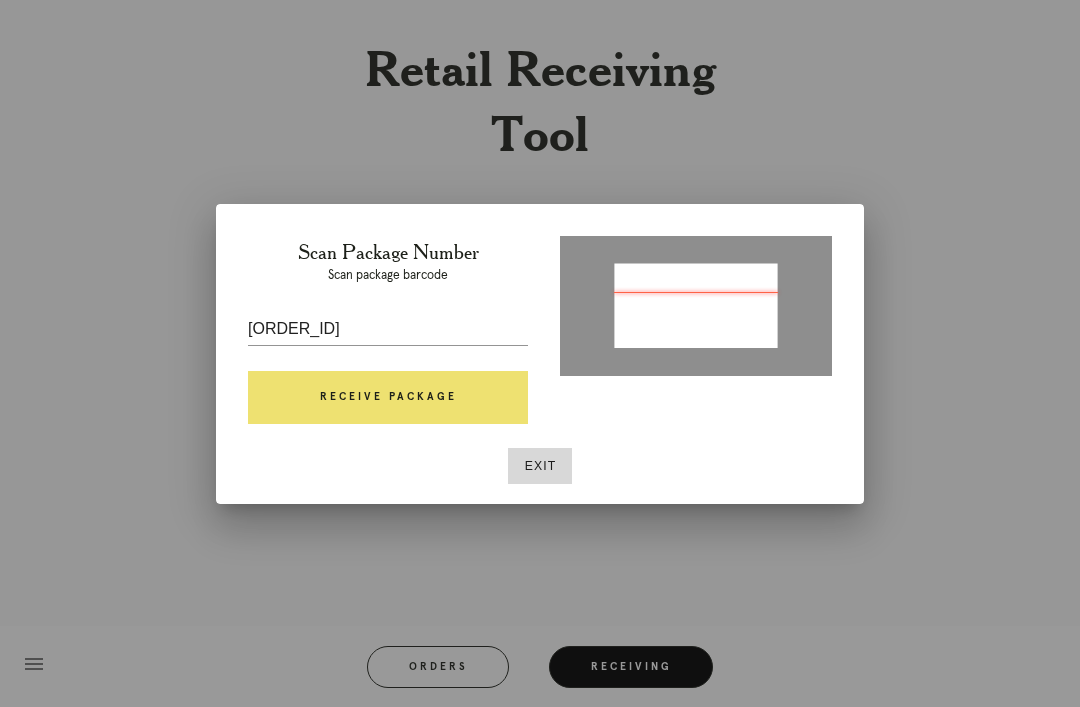 type on "P410619949485174" 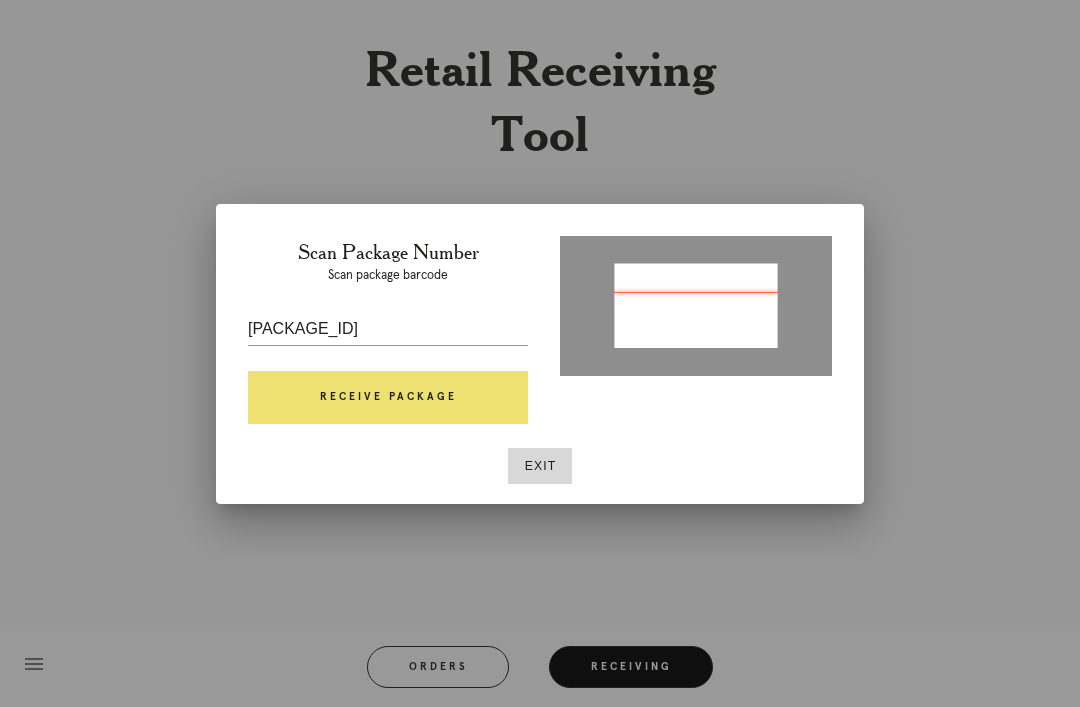 click on "Receive Package" at bounding box center (388, 398) 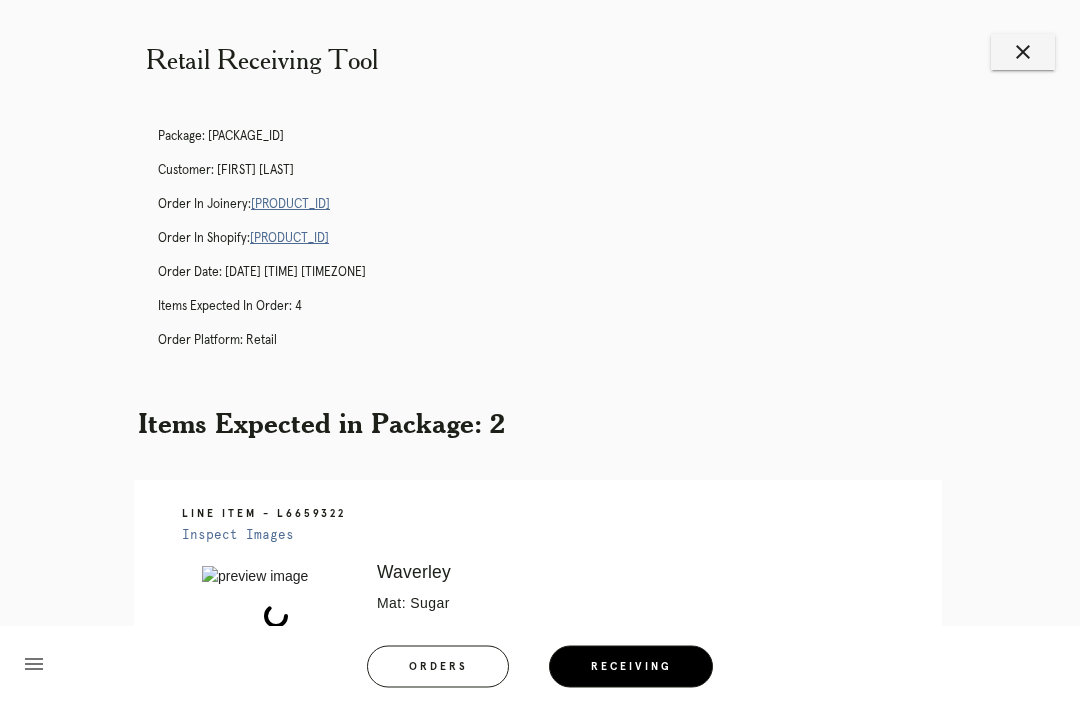 scroll, scrollTop: 0, scrollLeft: 0, axis: both 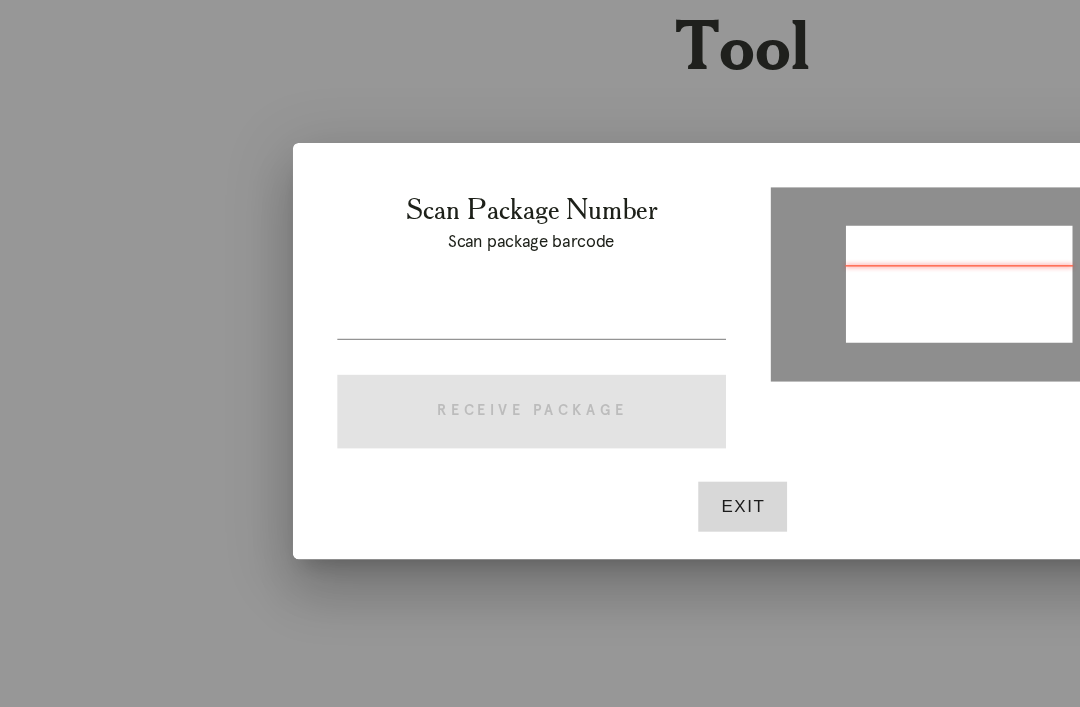 type on "[ORDER_ID]" 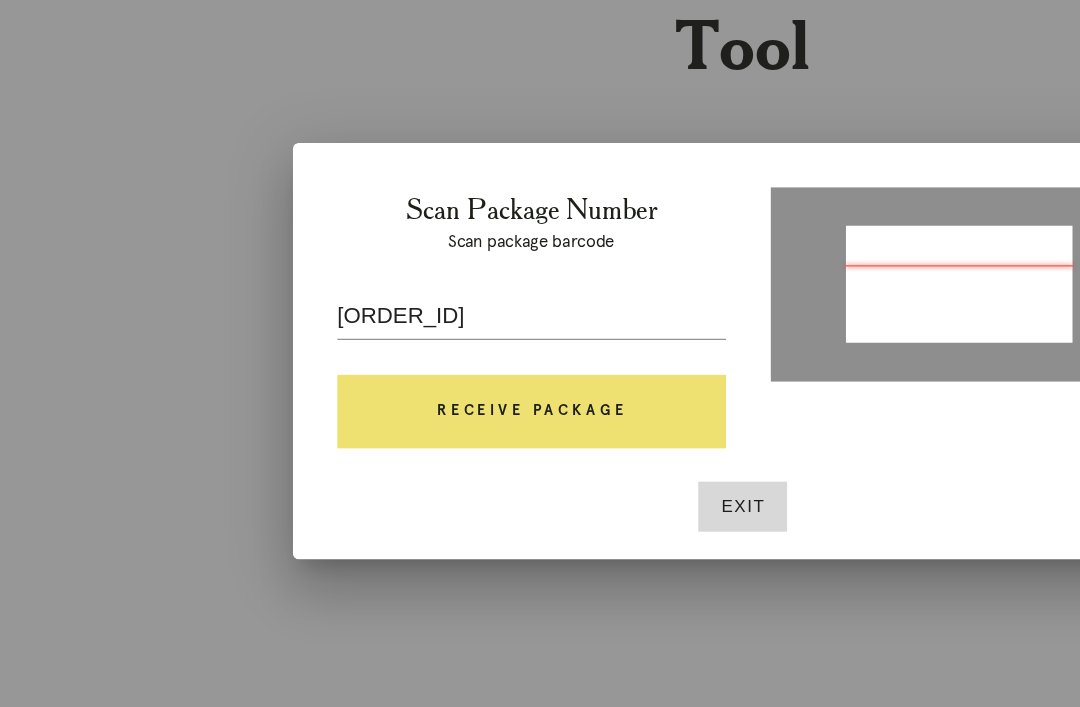 click on "Receive Package" at bounding box center (388, 398) 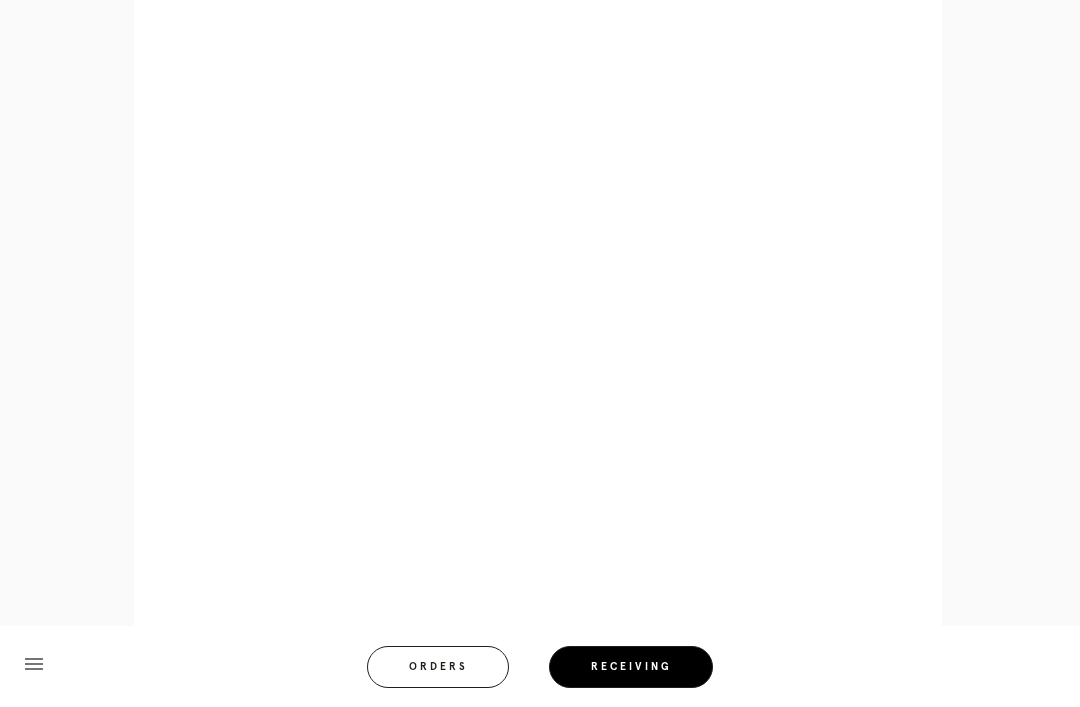 scroll, scrollTop: 916, scrollLeft: 0, axis: vertical 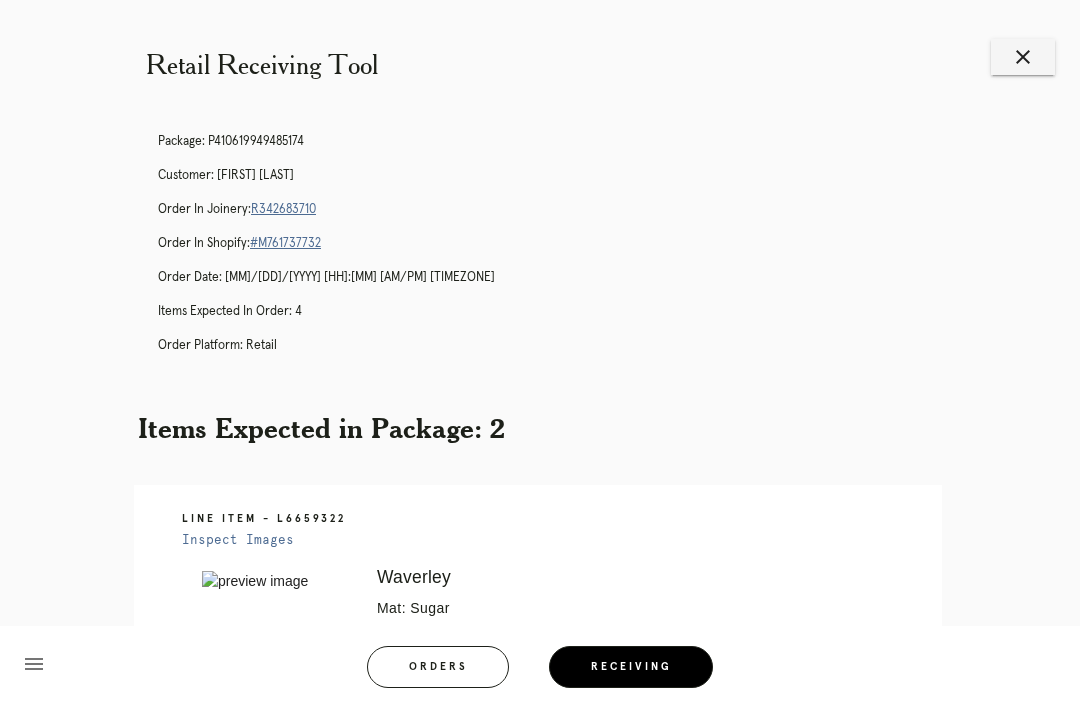 click on "close" at bounding box center [1023, 57] 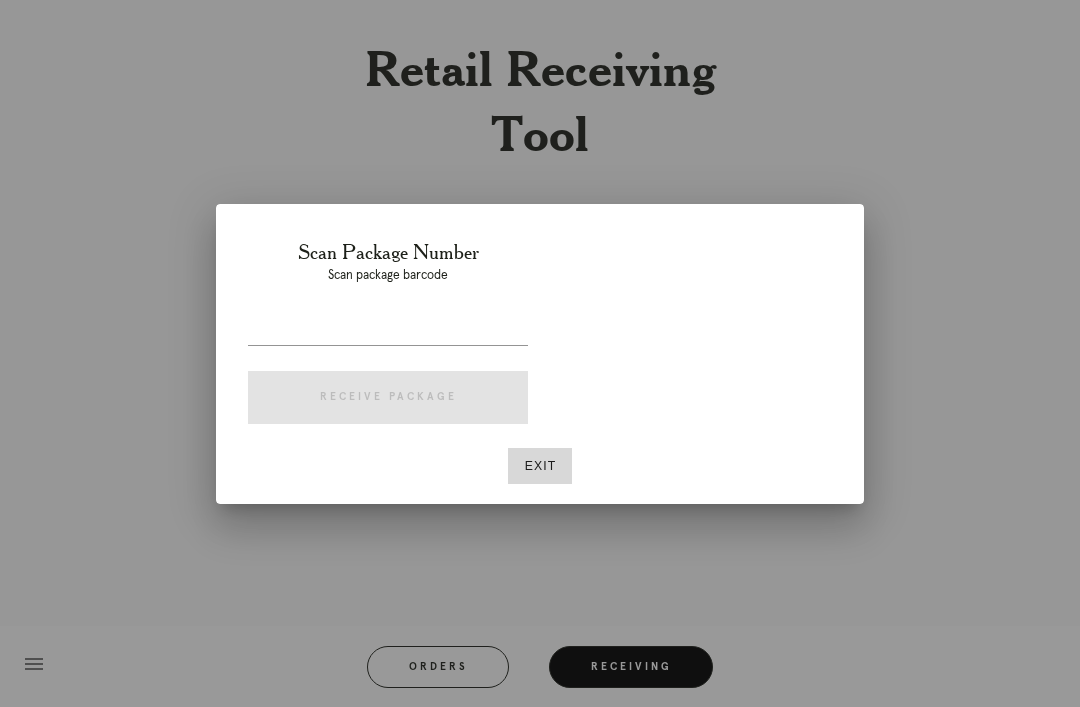 scroll, scrollTop: 0, scrollLeft: 0, axis: both 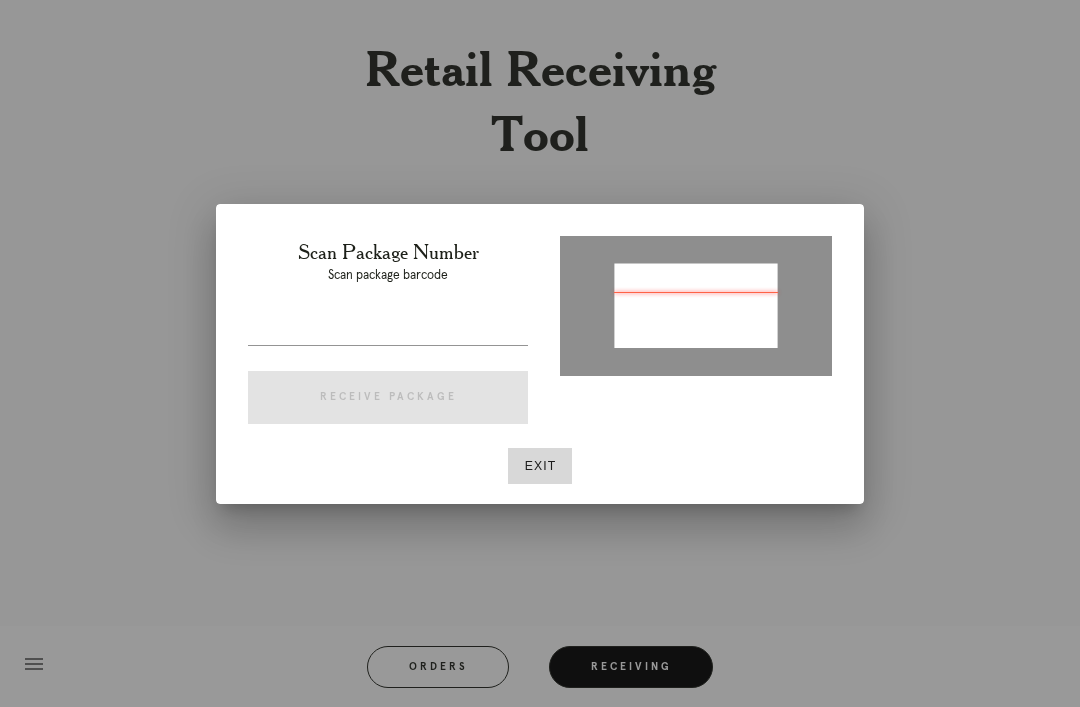 type on "[PRODUCT_ID]" 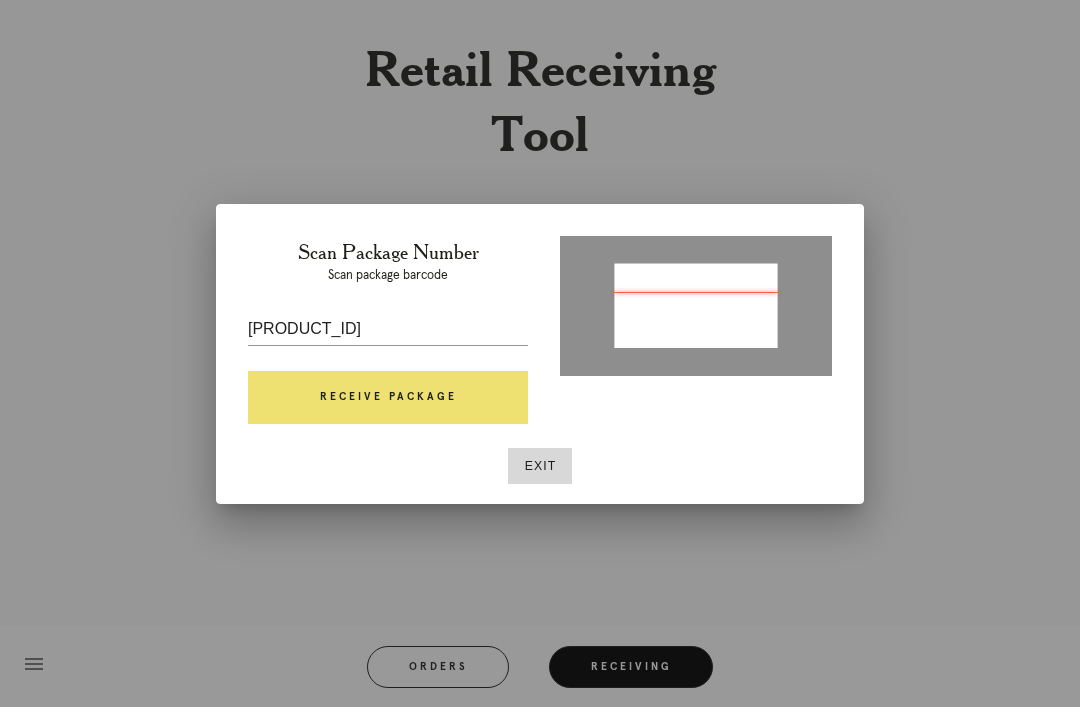 click on "Receive Package" at bounding box center [388, 398] 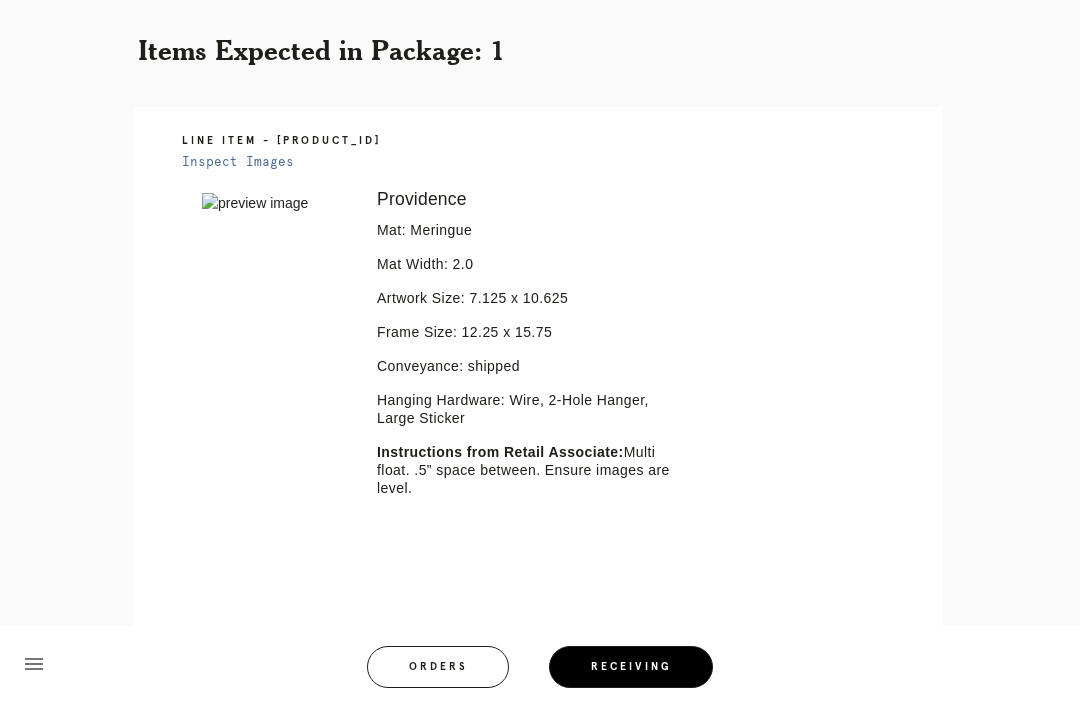 scroll, scrollTop: 392, scrollLeft: 0, axis: vertical 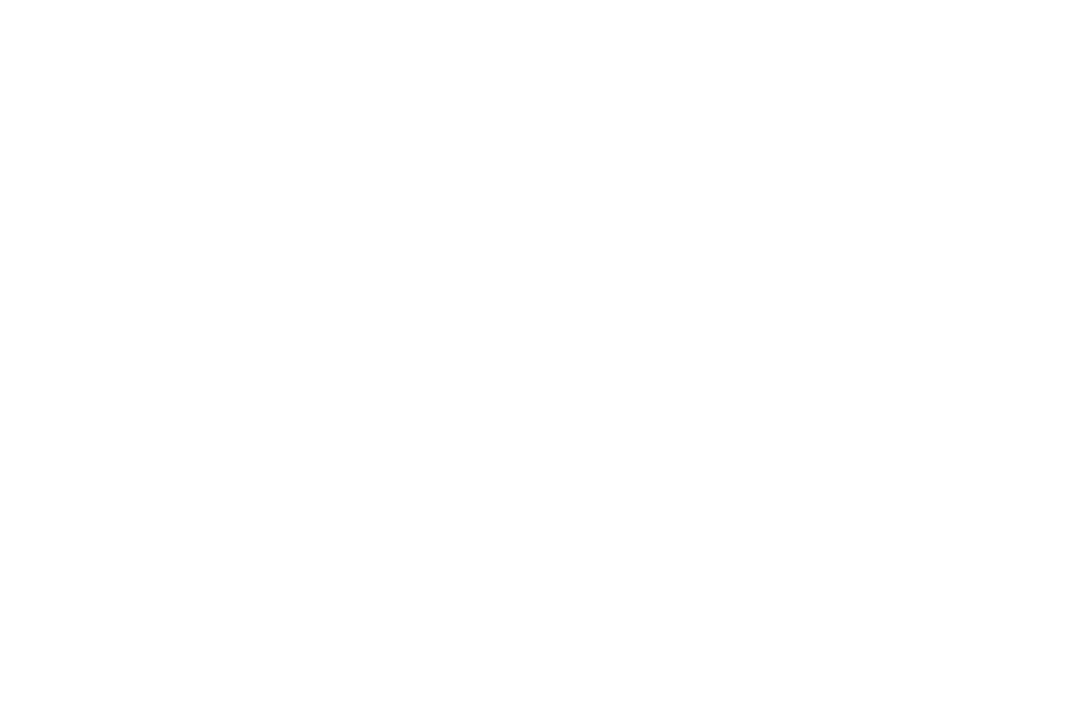 click on "Line Item - [PRODUCT_ID]
Inspect Images
Error retreiving frame spec #[PRODUCT_ID]
[CITY]
Mat: Meringue
Mat Width: 2.0
Artwork Size:
7.125
x
10.625
Frame Size:
12.25
x
15.75
Conveyance: shipped
Hanging Hardware: Wire, 2-Hole Hanger, Large Sticker
Instructions from Retail Associate:
Multi float. .5” space between. Ensure images are level." at bounding box center (538, 398) 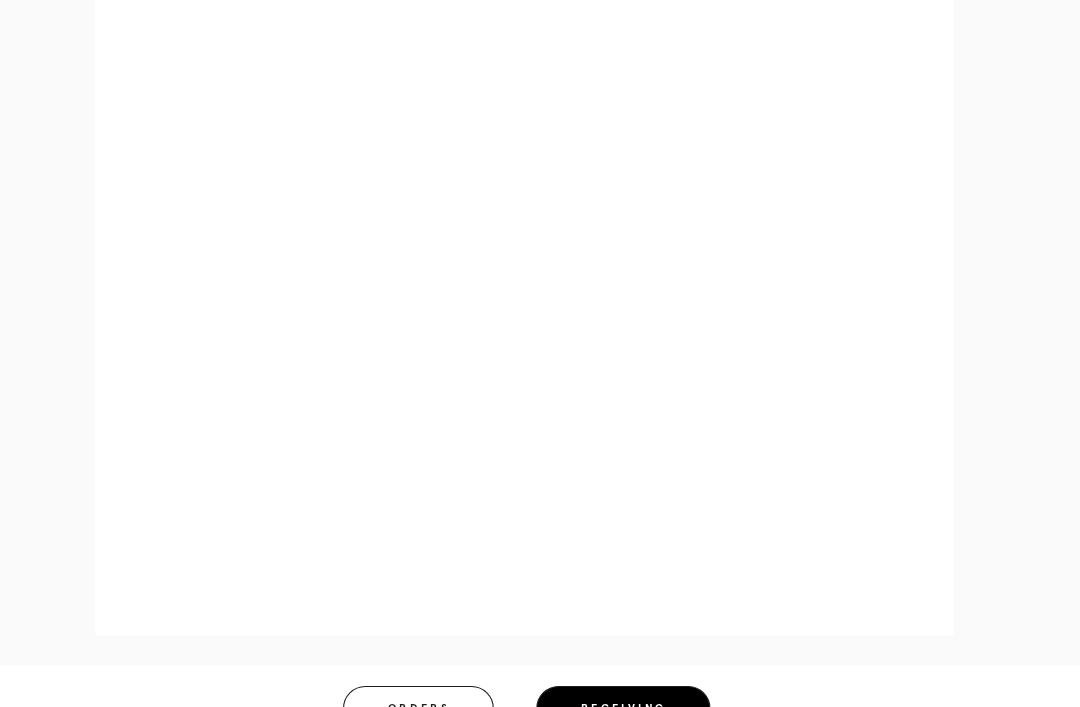 scroll, scrollTop: 973, scrollLeft: 0, axis: vertical 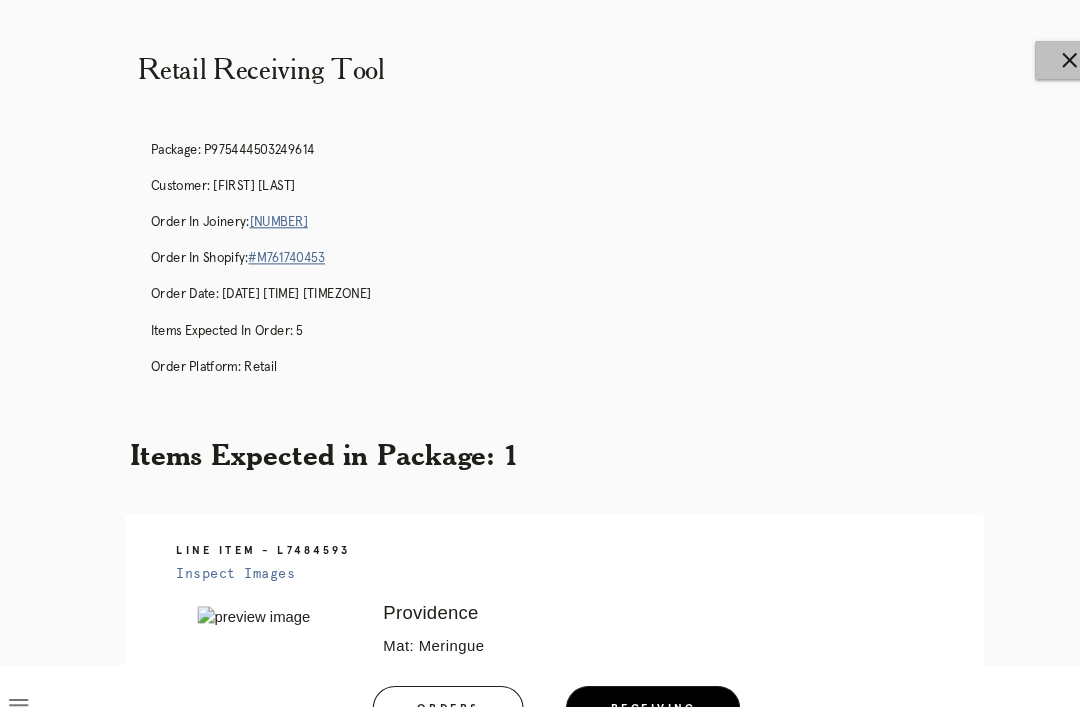 click on "close" at bounding box center [1023, 57] 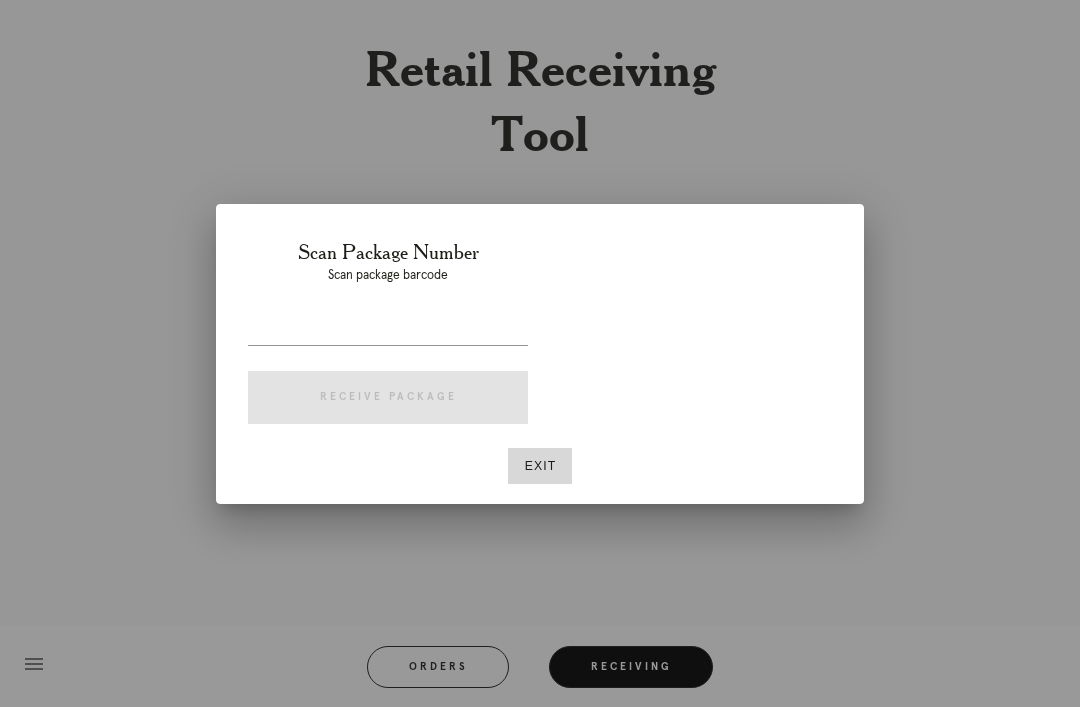 scroll, scrollTop: 0, scrollLeft: 0, axis: both 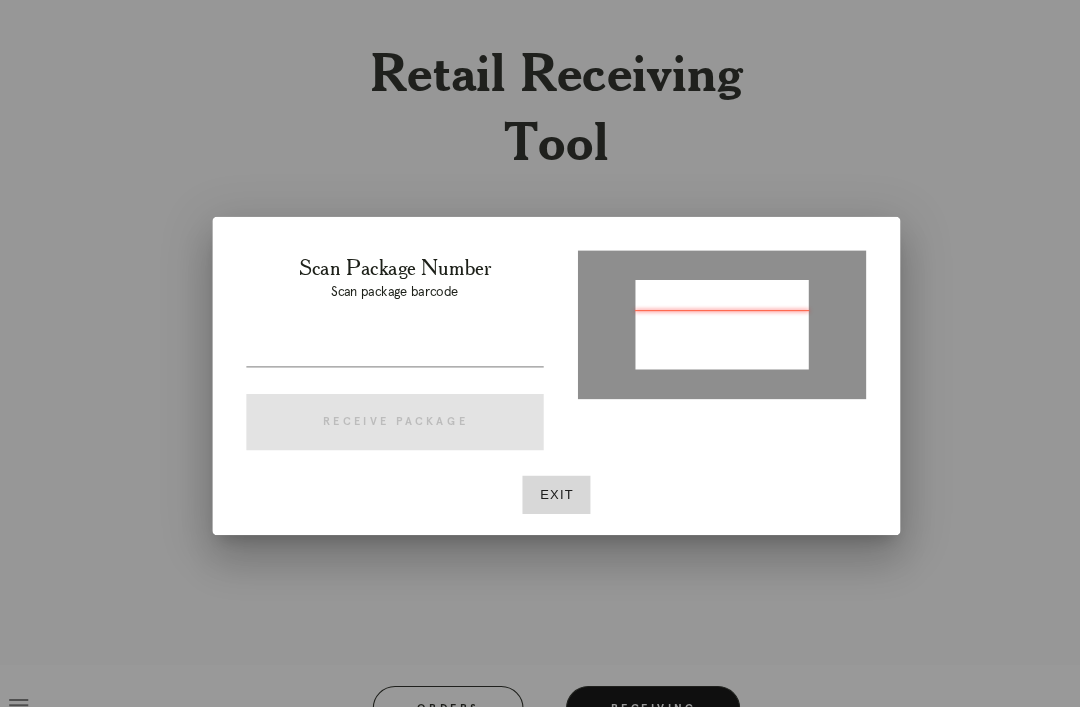 type on "P398334932640437" 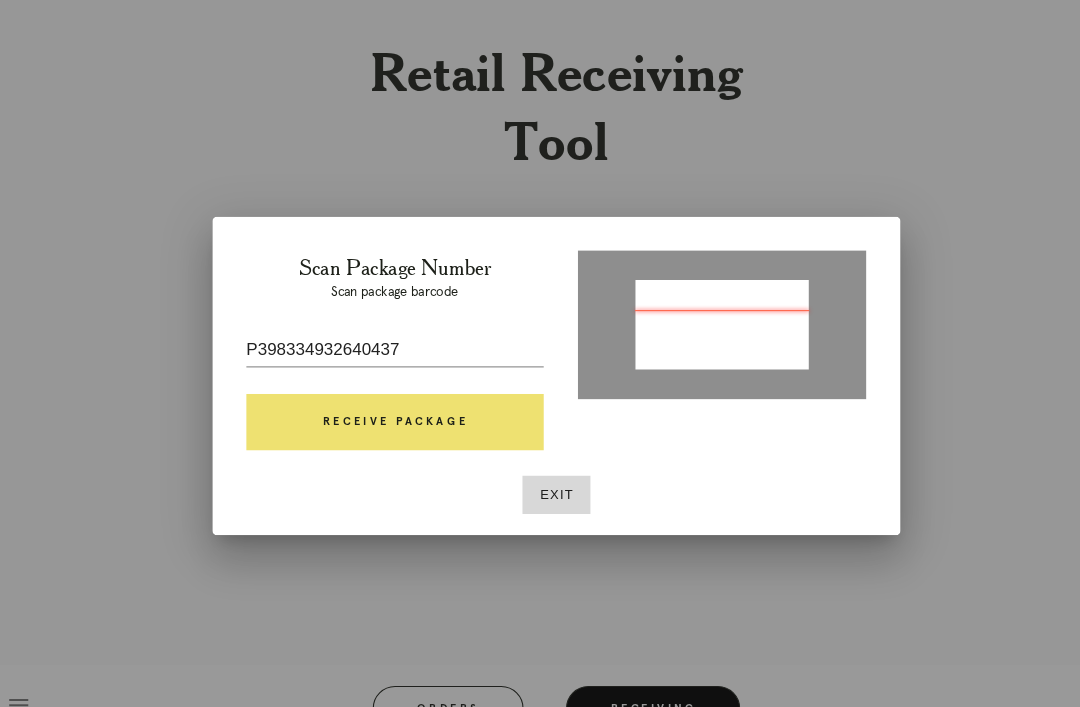 click on "Receive Package" at bounding box center [388, 398] 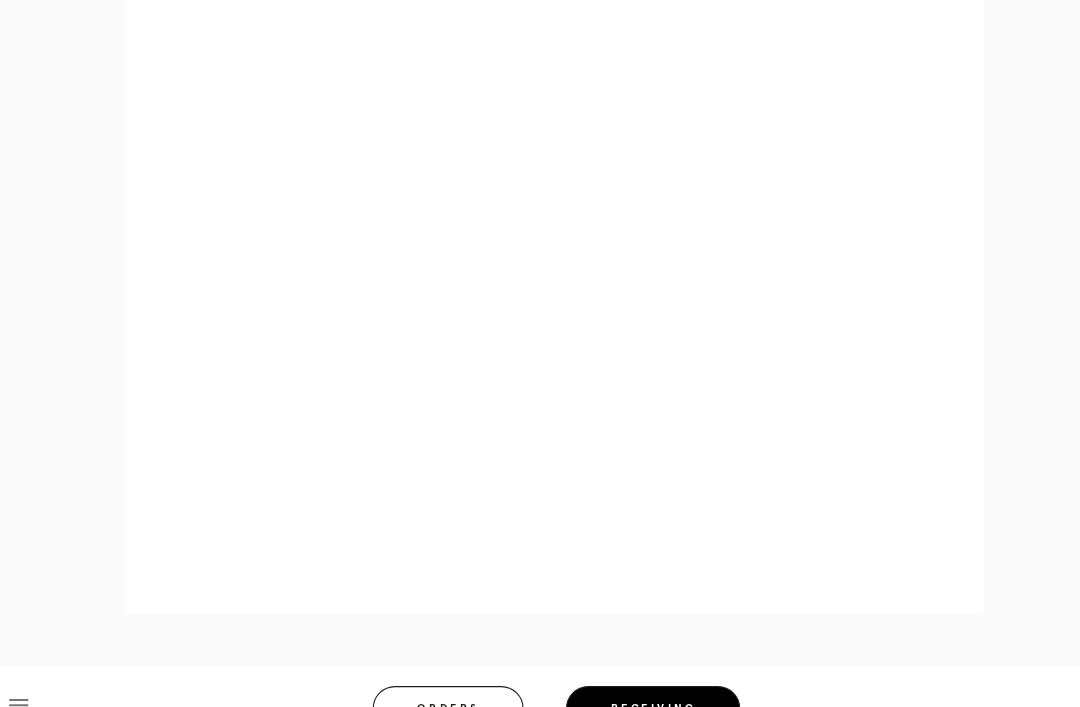 scroll, scrollTop: 903, scrollLeft: 0, axis: vertical 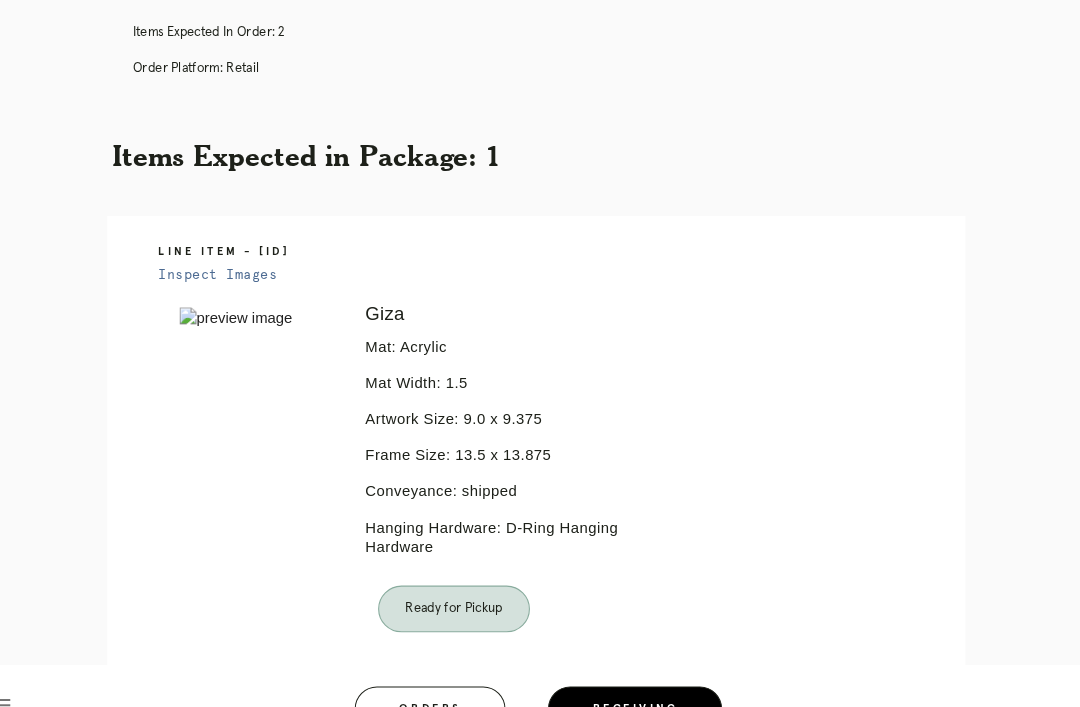click on "Orders" at bounding box center (438, 667) 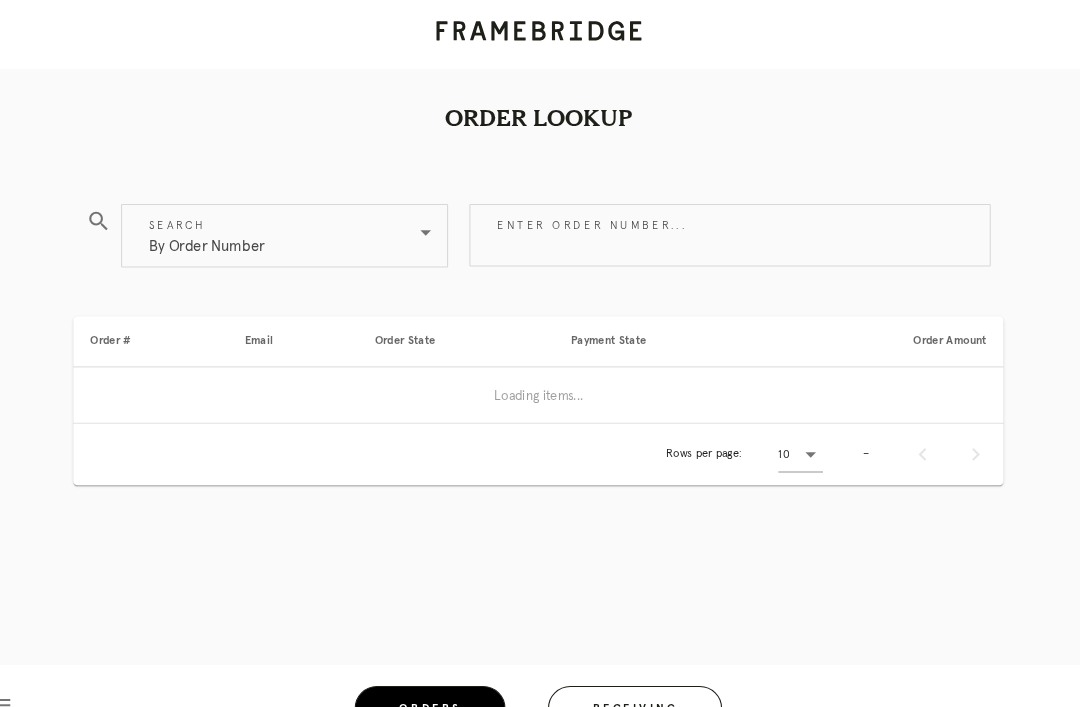 scroll, scrollTop: 45, scrollLeft: 0, axis: vertical 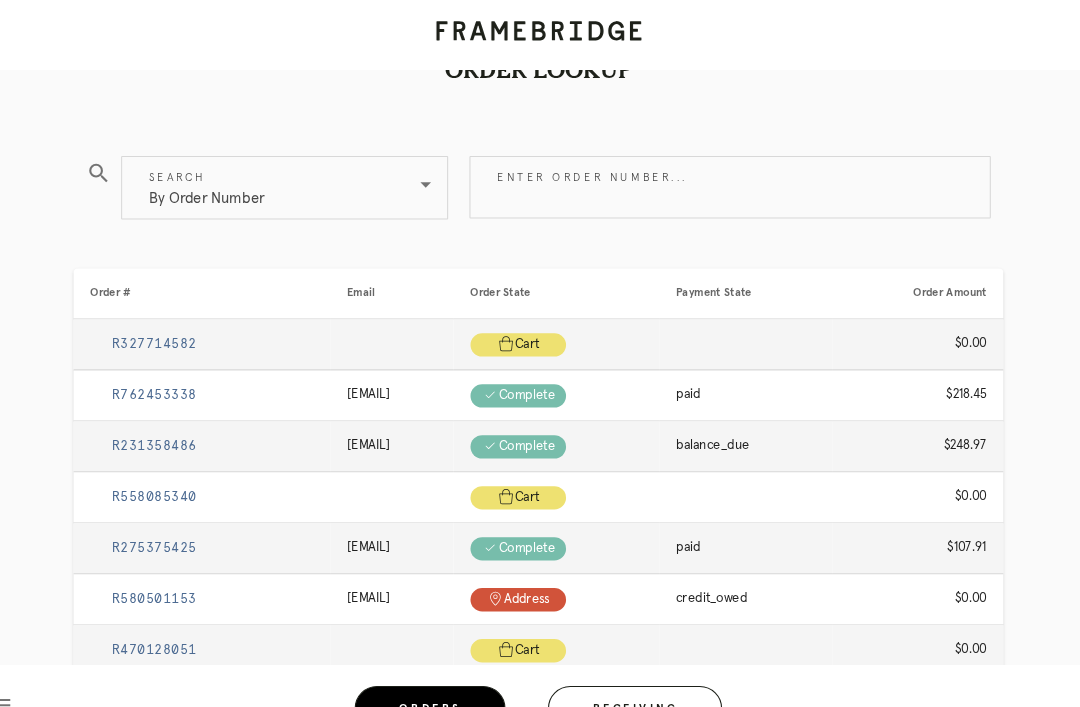 click on "By Order Number" at bounding box center (287, 177) 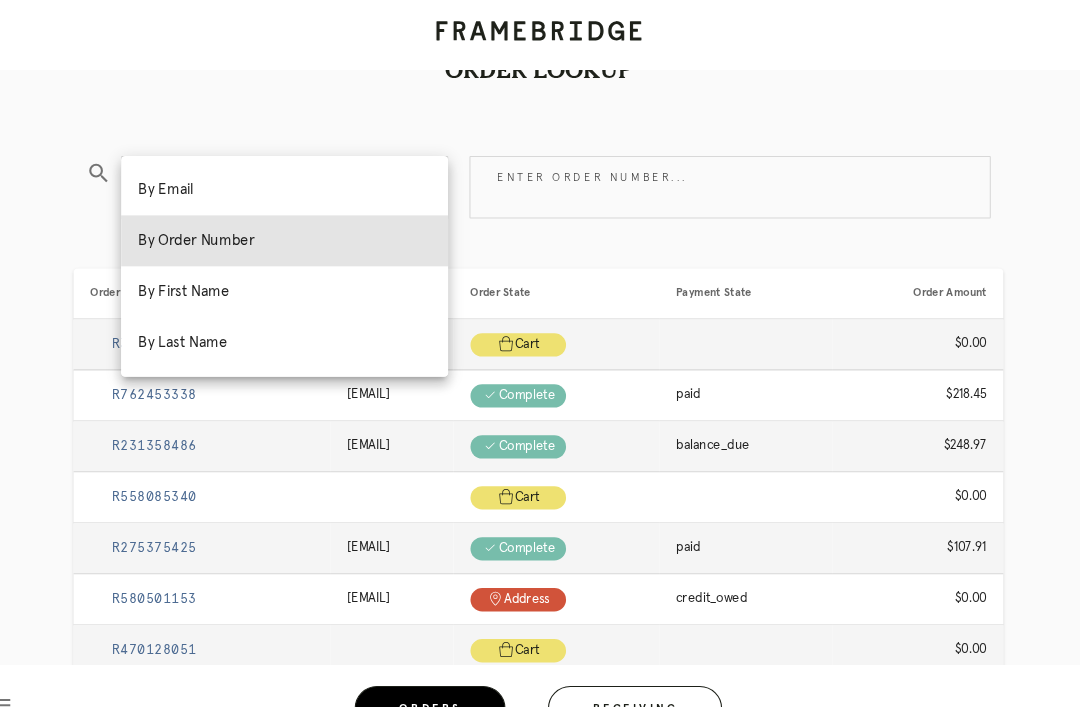 click on "Enter order number..." at bounding box center [720, 176] 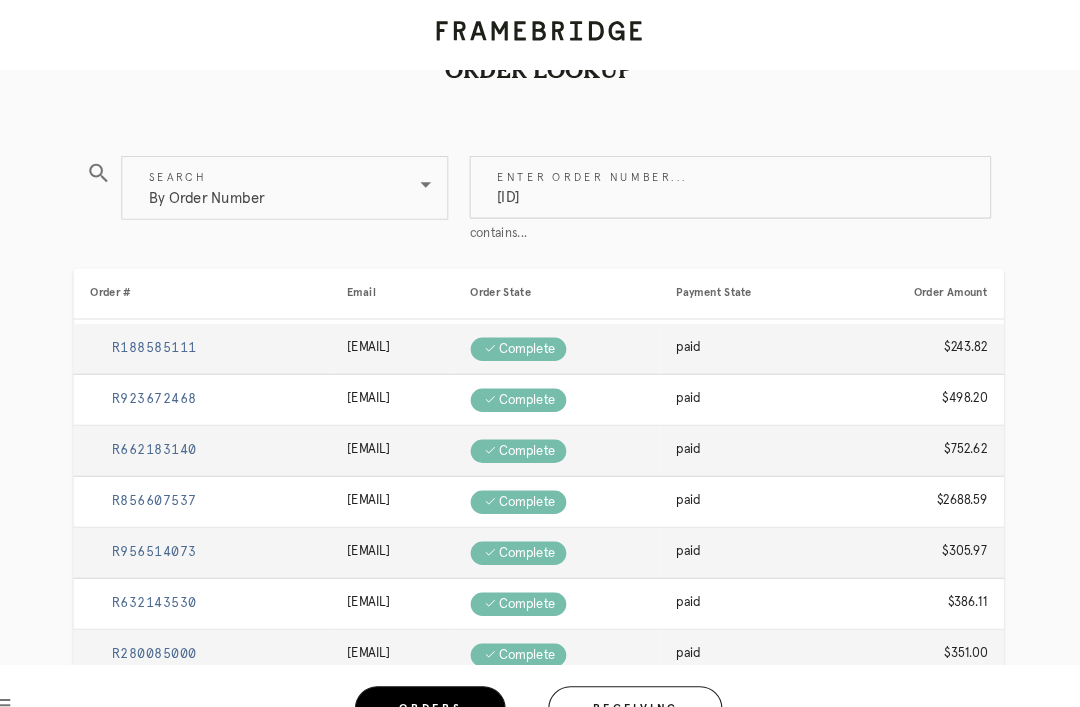 scroll, scrollTop: 45, scrollLeft: 0, axis: vertical 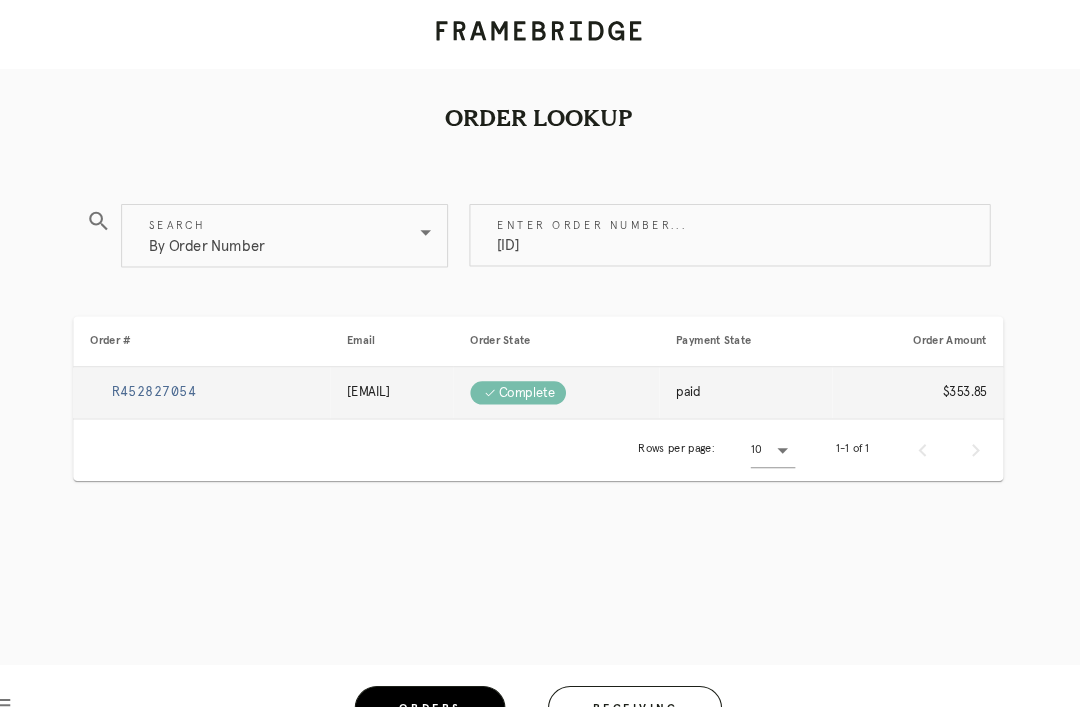 type on "M761745954" 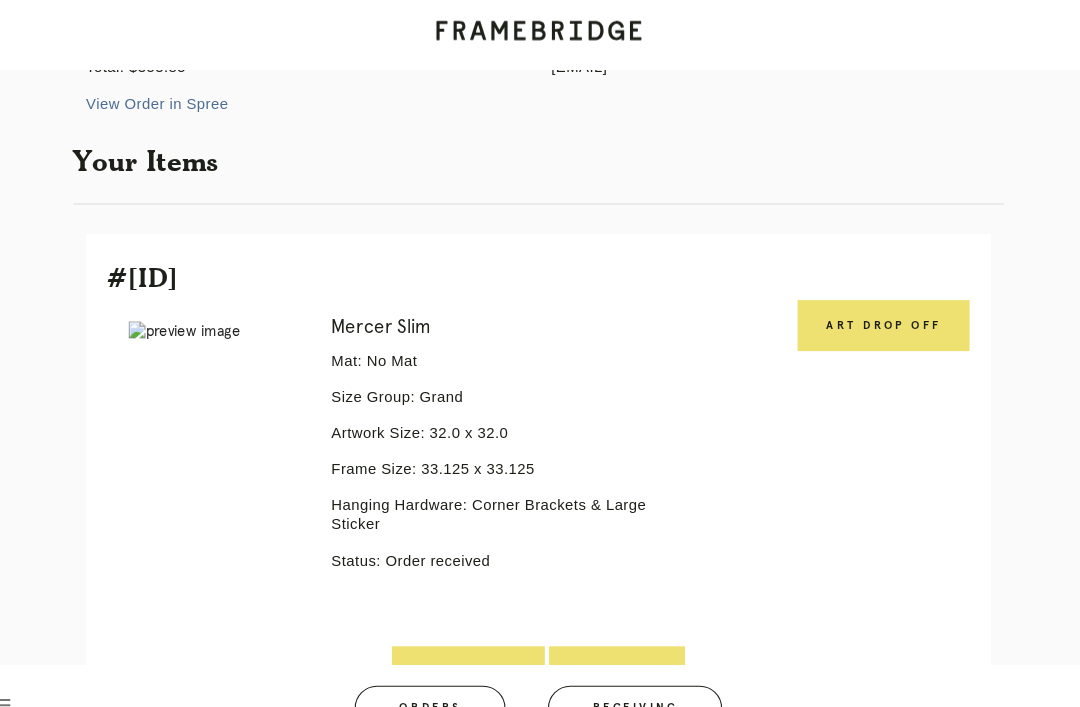 scroll, scrollTop: 288, scrollLeft: 0, axis: vertical 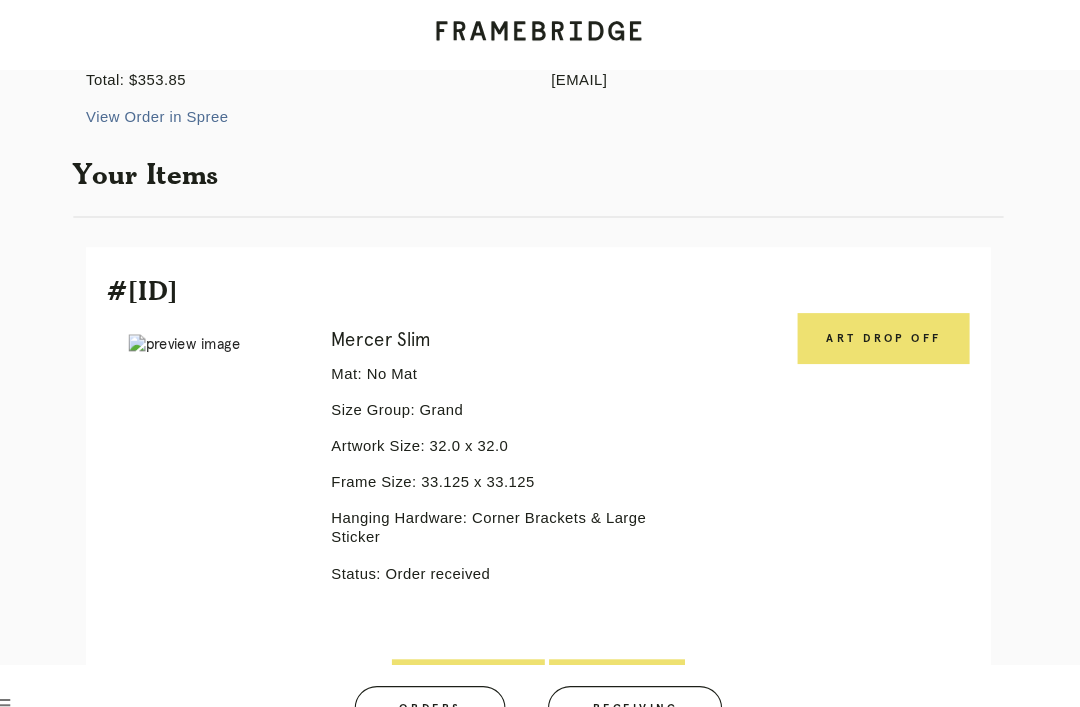 click on "Art drop off" at bounding box center [865, 319] 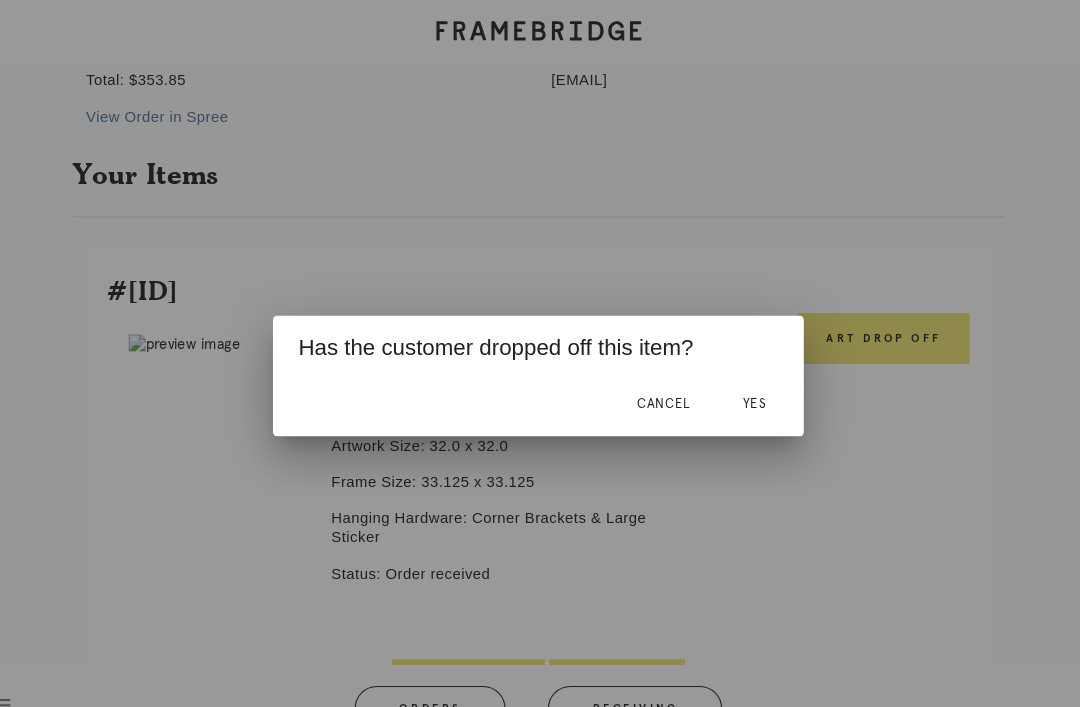 click on "Yes" at bounding box center [743, 380] 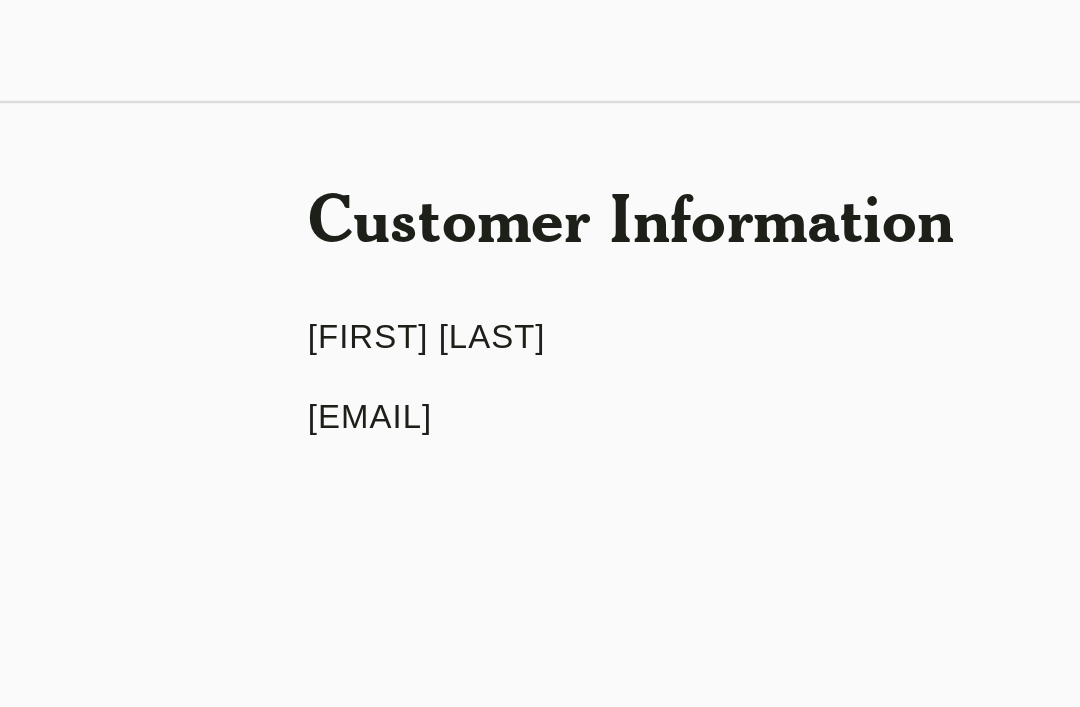 scroll, scrollTop: 0, scrollLeft: 0, axis: both 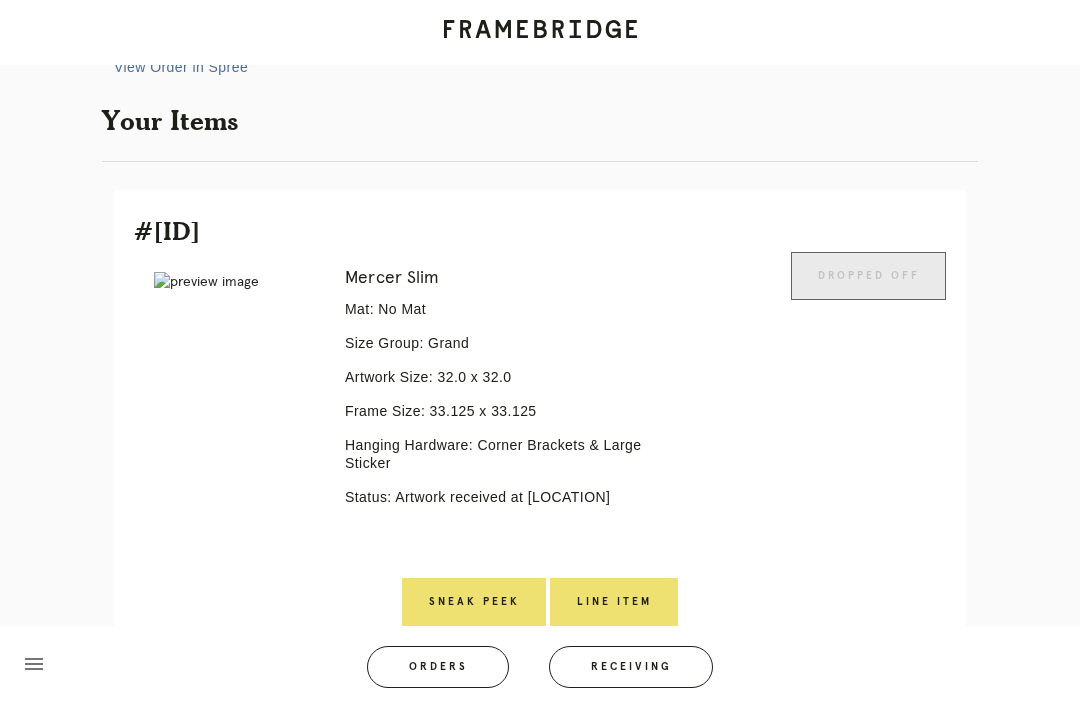 click on "Receiving" at bounding box center [631, 667] 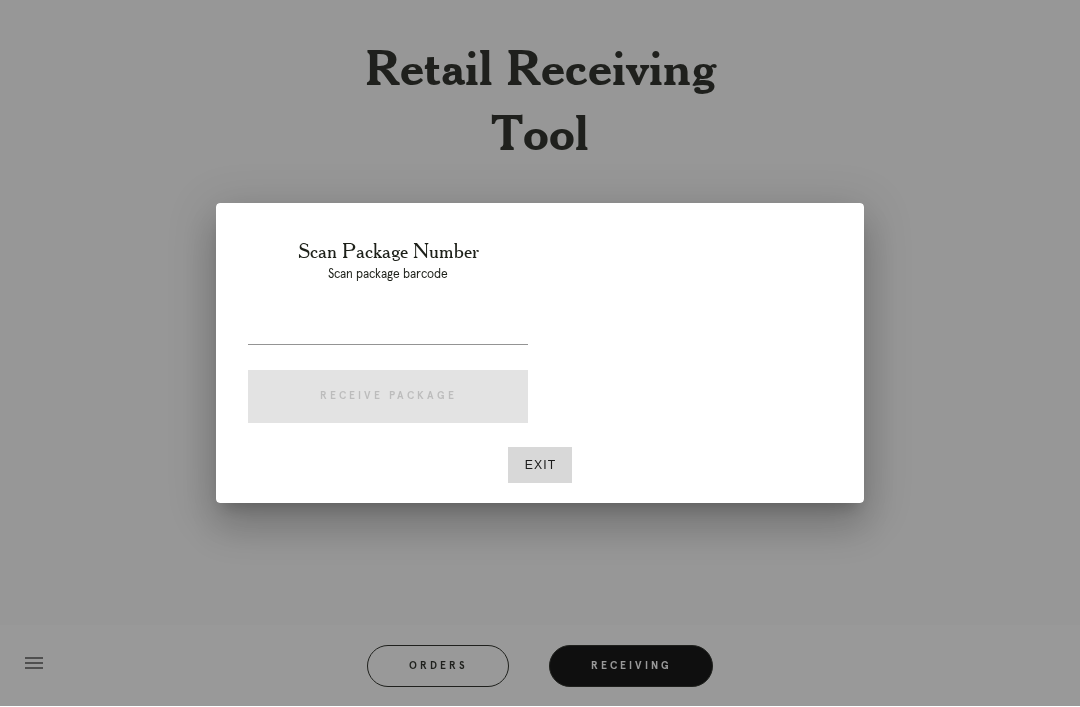 scroll, scrollTop: 64, scrollLeft: 0, axis: vertical 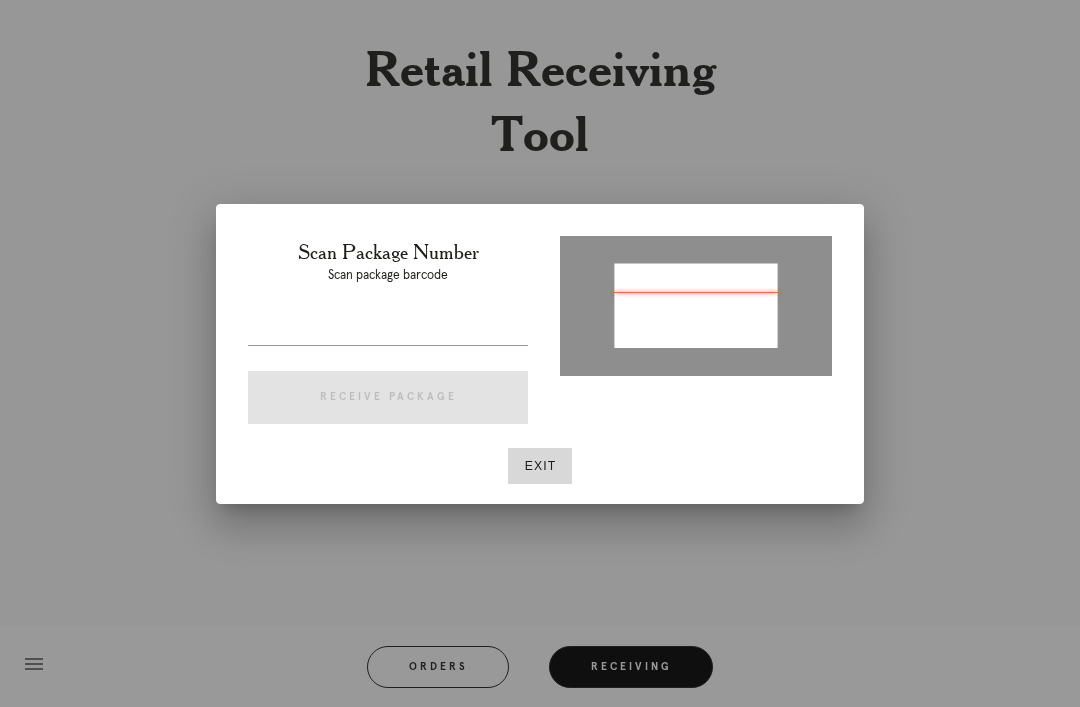 type on "P102383387587137" 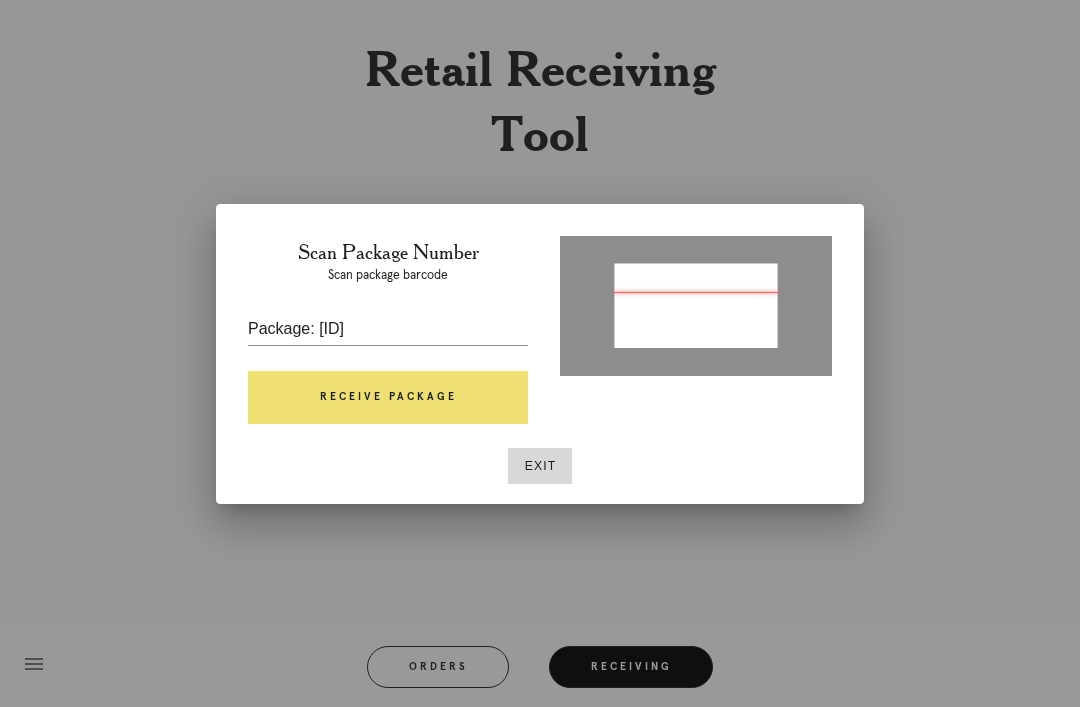 click on "Receive Package" at bounding box center (388, 398) 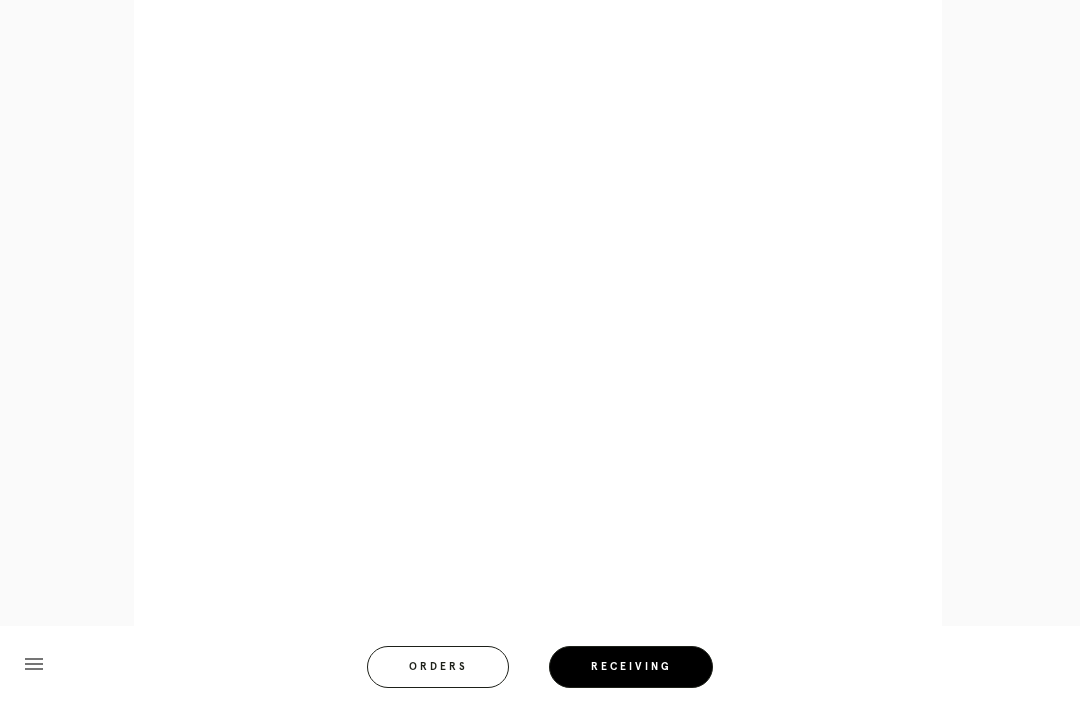 scroll, scrollTop: 892, scrollLeft: 0, axis: vertical 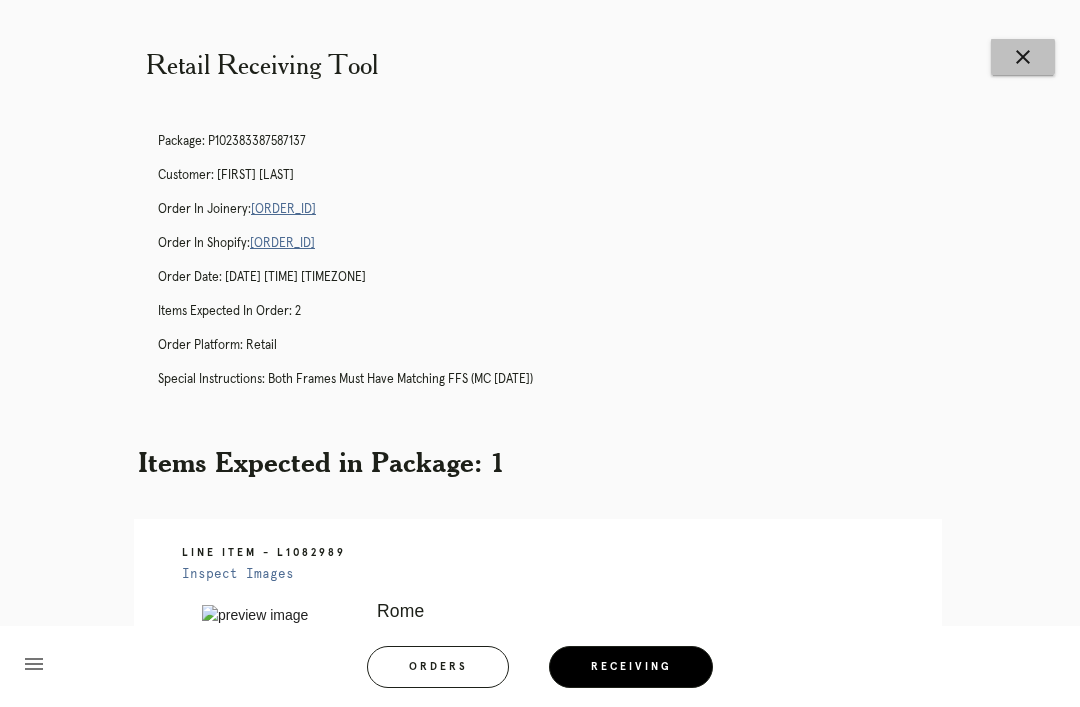 click on "close" at bounding box center [1023, 57] 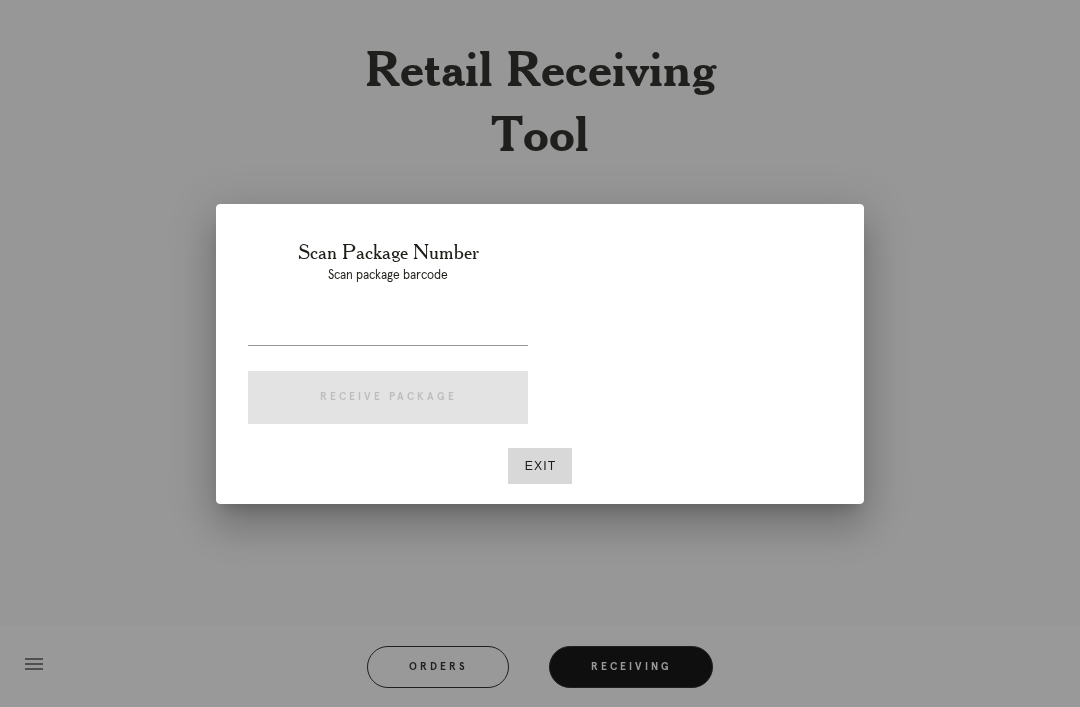 scroll, scrollTop: 0, scrollLeft: 0, axis: both 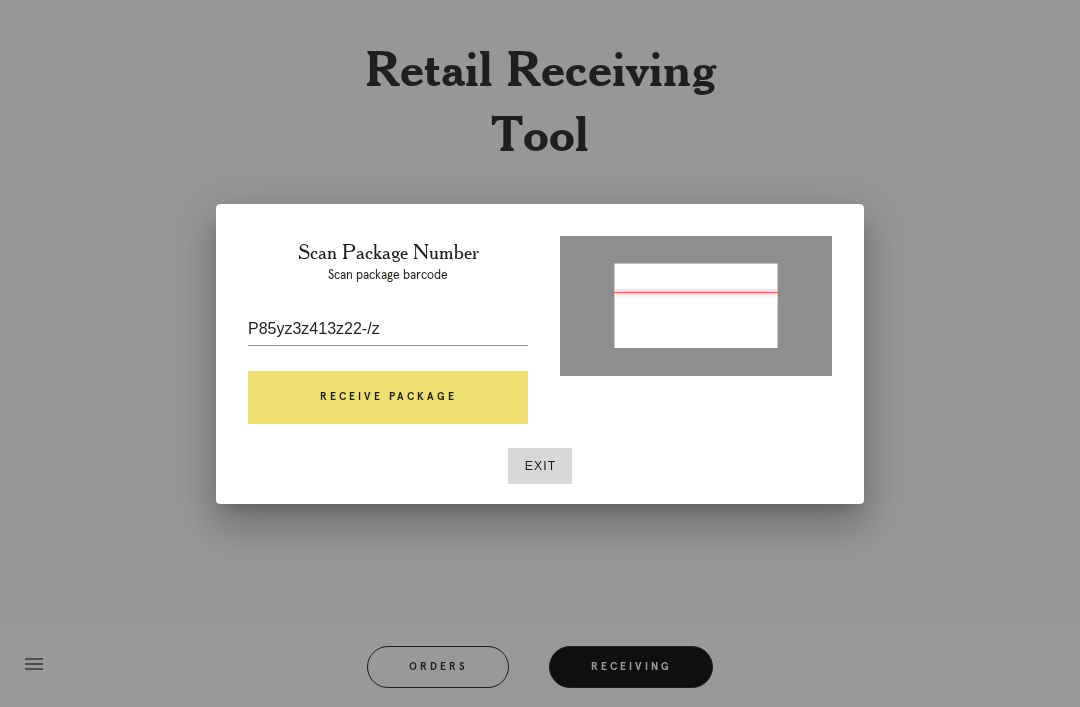 type on "P854136413122452" 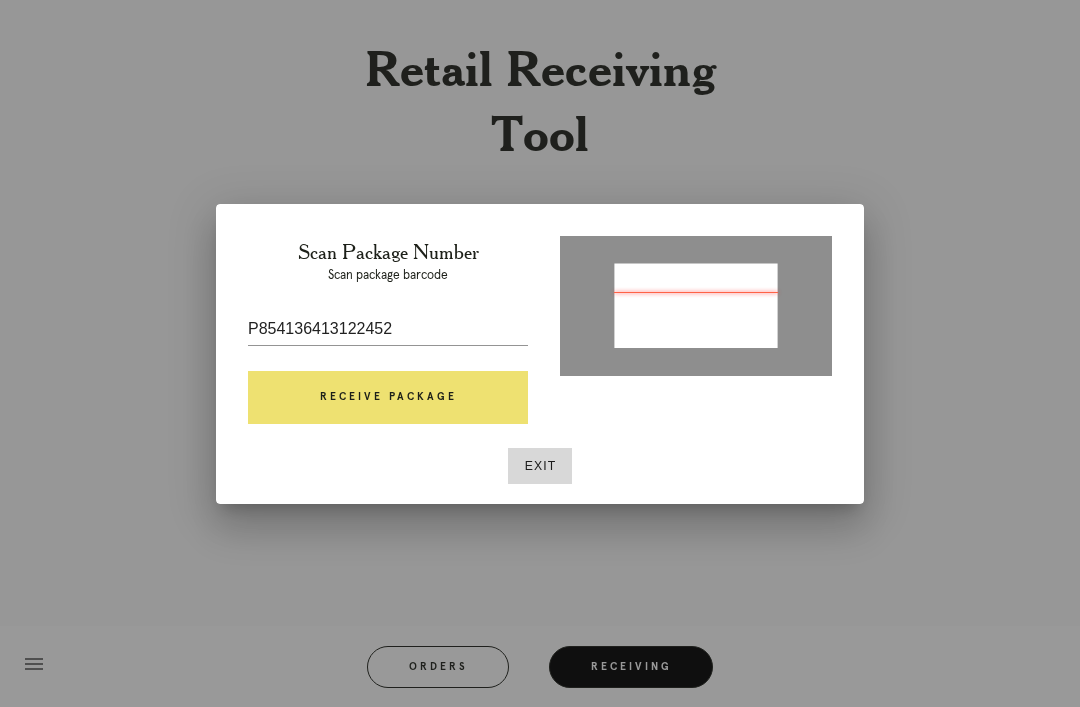 click on "Receive Package" at bounding box center [388, 398] 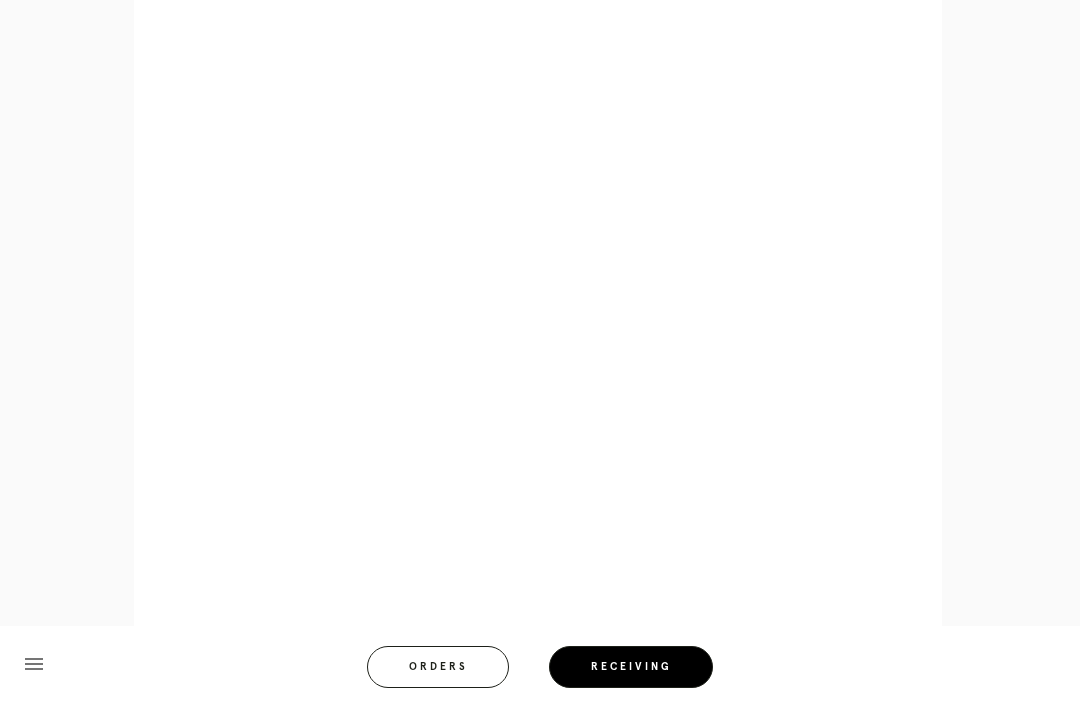scroll, scrollTop: 1034, scrollLeft: 0, axis: vertical 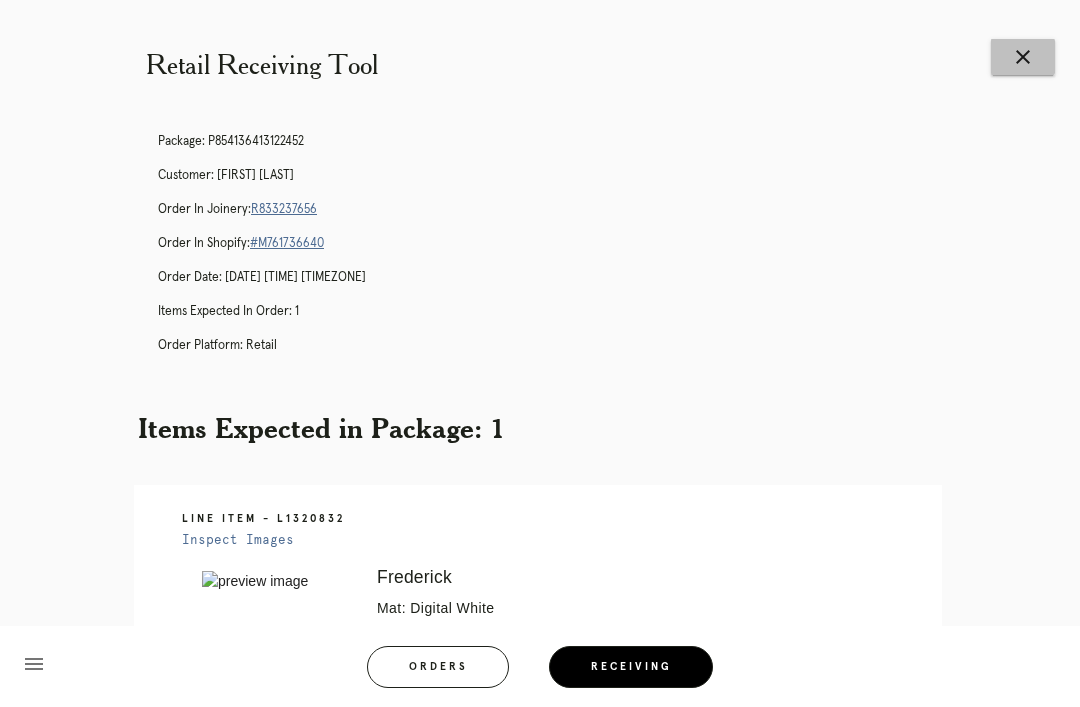 click on "close" at bounding box center (1023, 57) 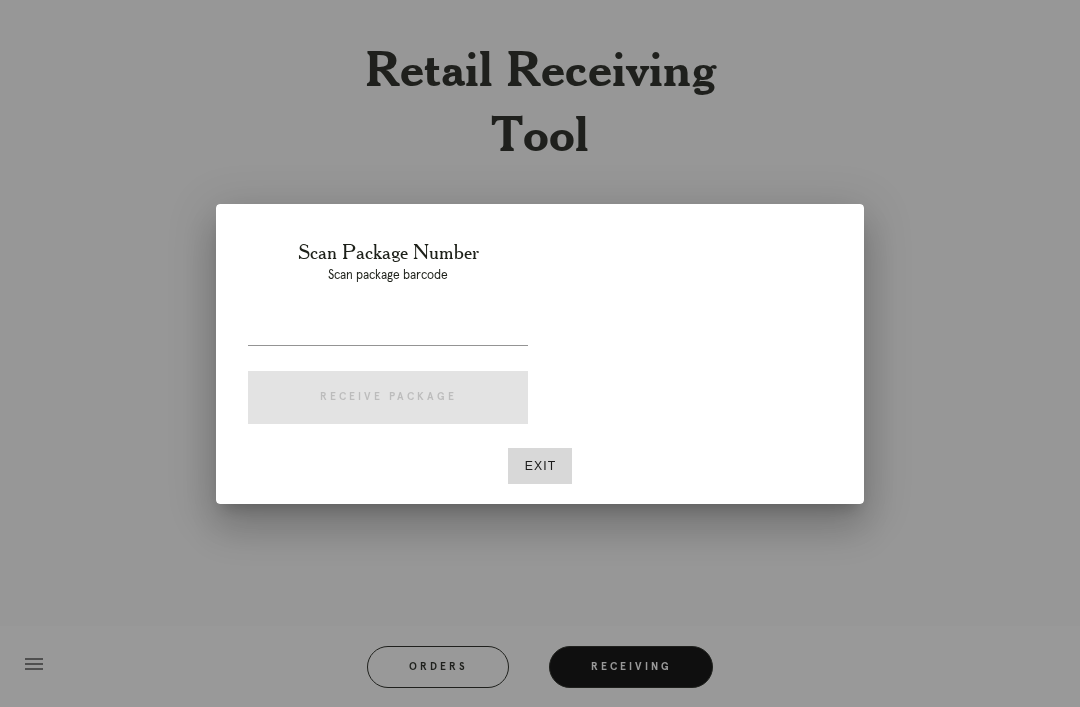 scroll, scrollTop: 0, scrollLeft: 0, axis: both 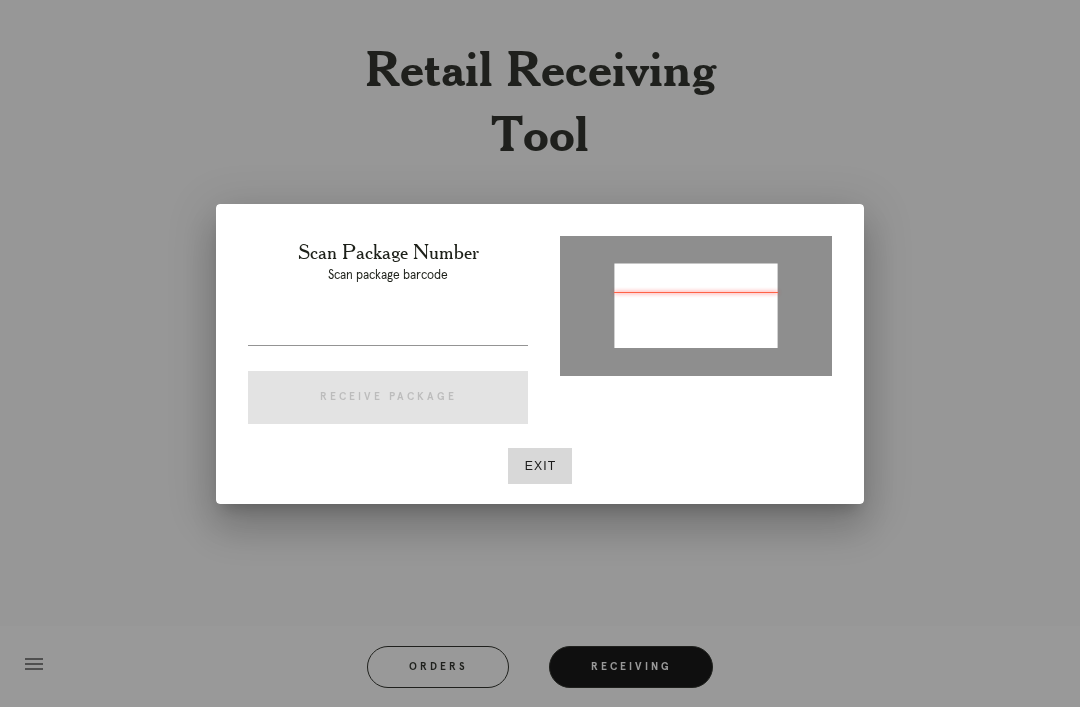 type on "[PACKAGE_ID]" 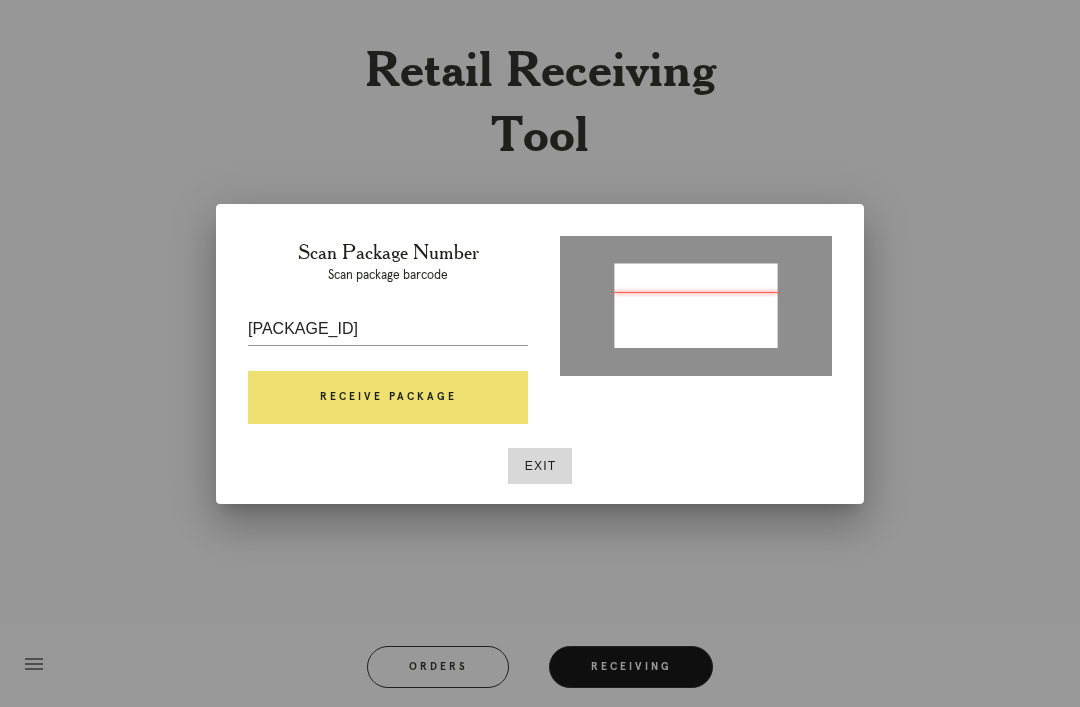 click on "Receive Package" at bounding box center [388, 398] 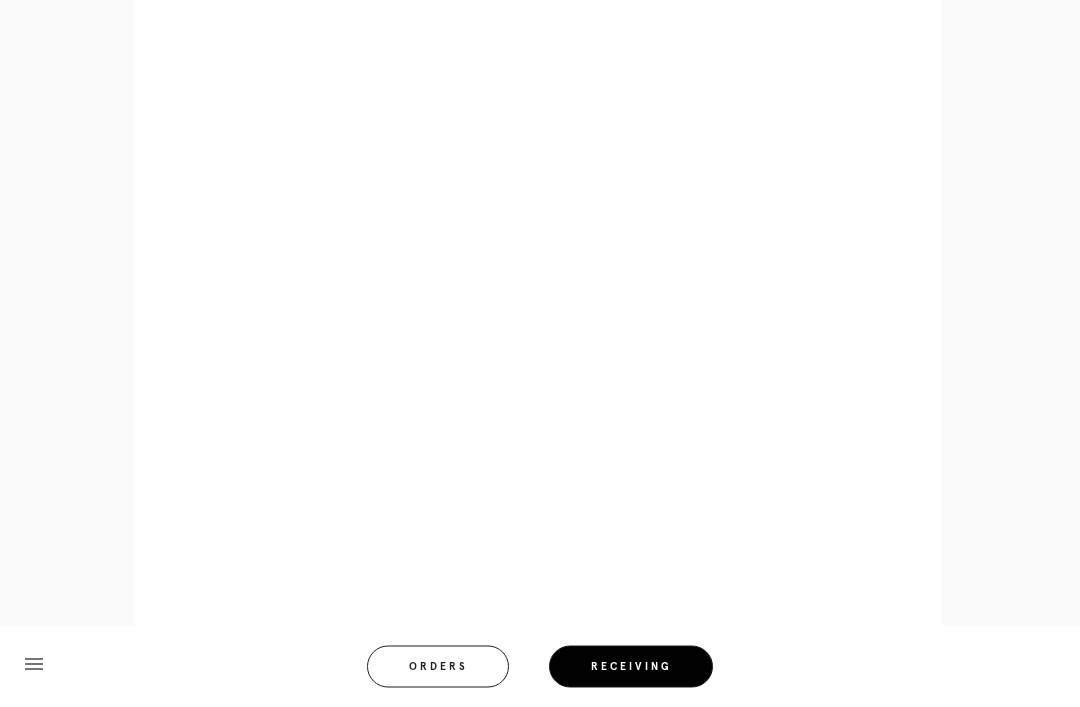 scroll, scrollTop: 998, scrollLeft: 0, axis: vertical 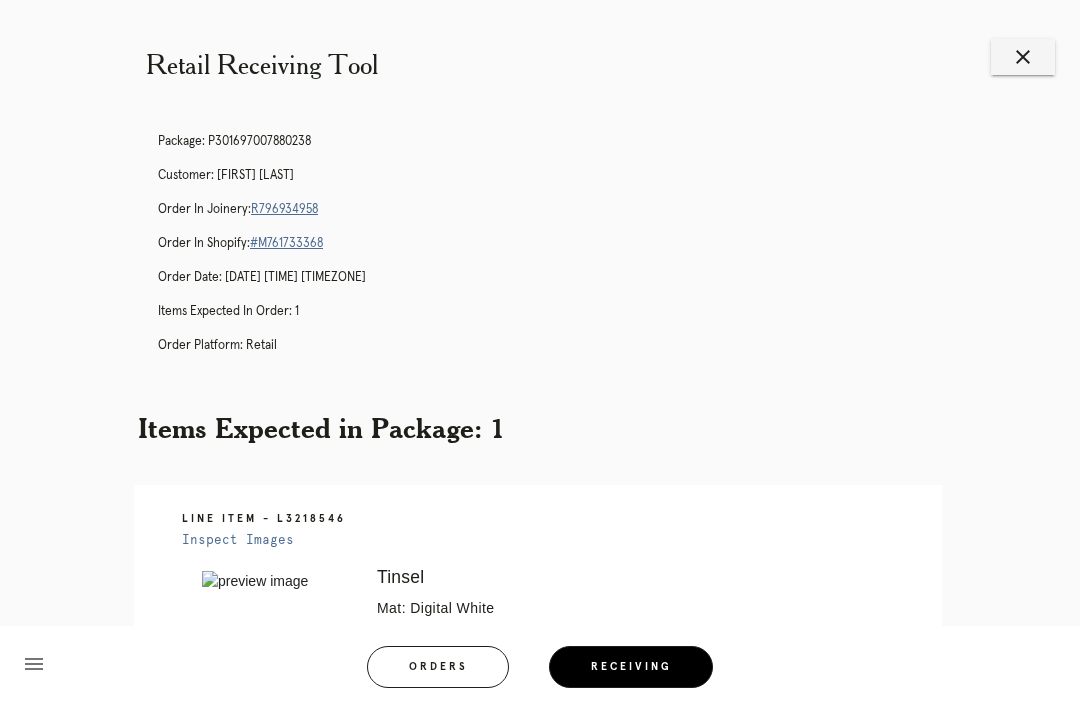 click on "close" at bounding box center (1023, 57) 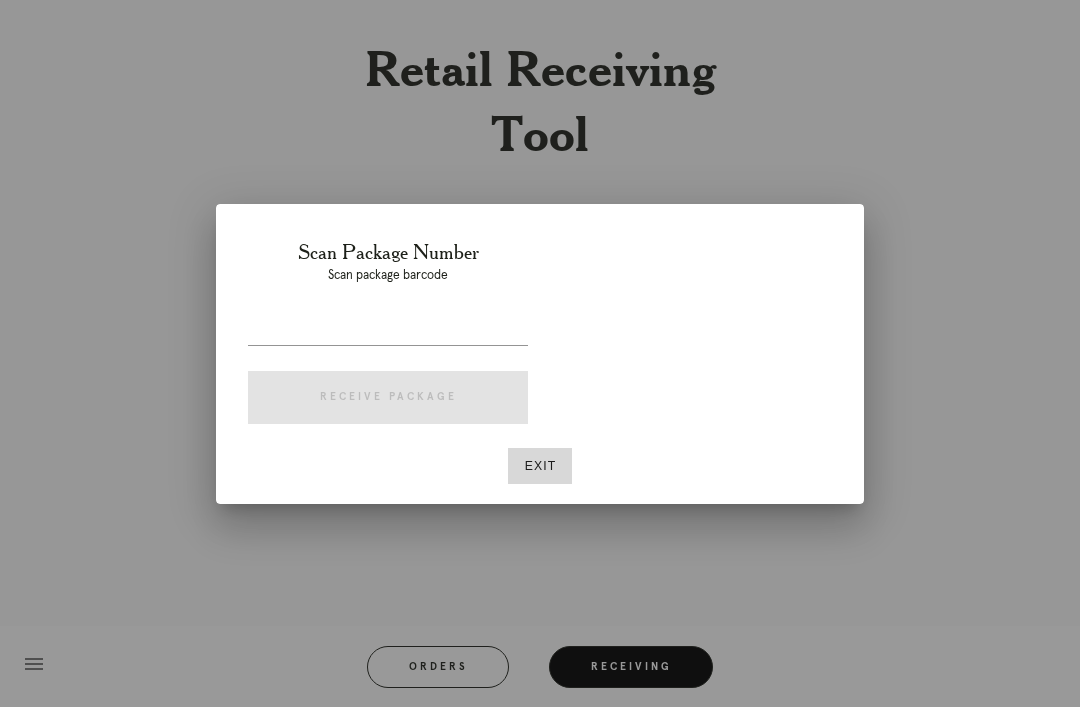 scroll, scrollTop: 0, scrollLeft: 0, axis: both 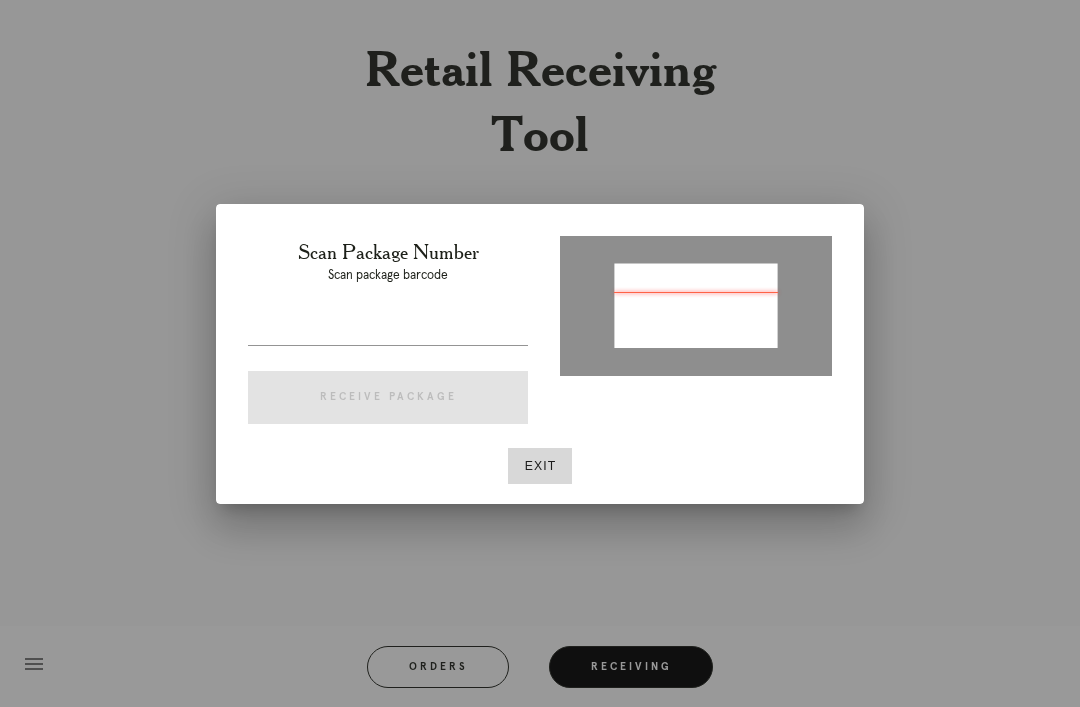 type on "P814927086563536" 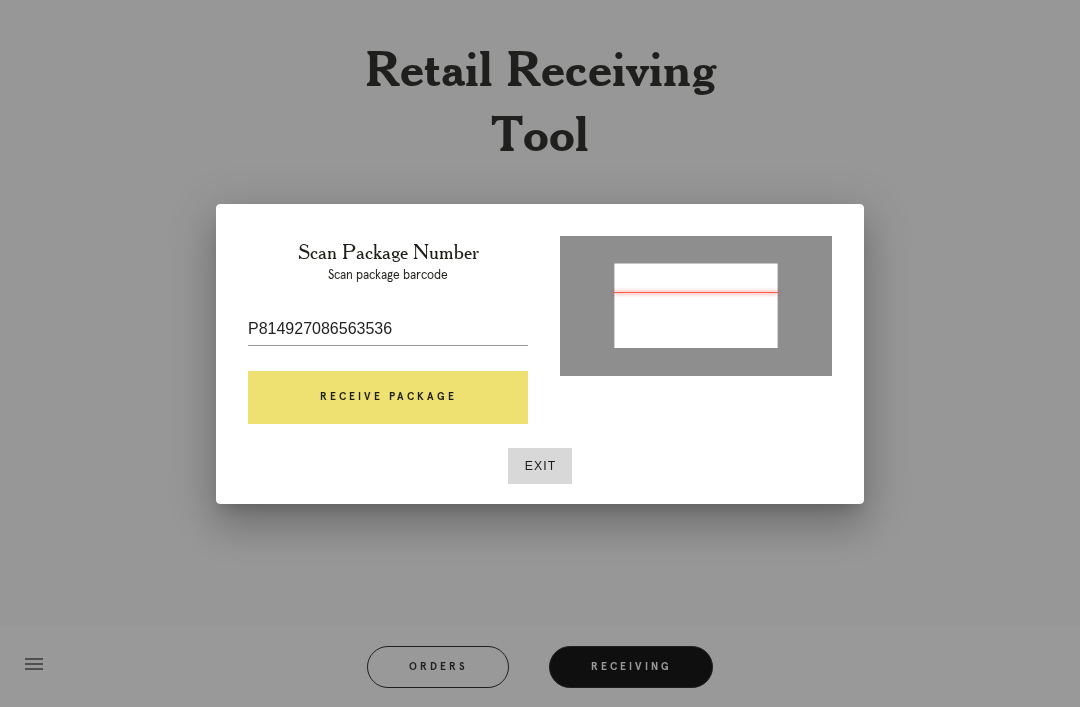 click on "Receive Package" at bounding box center (388, 398) 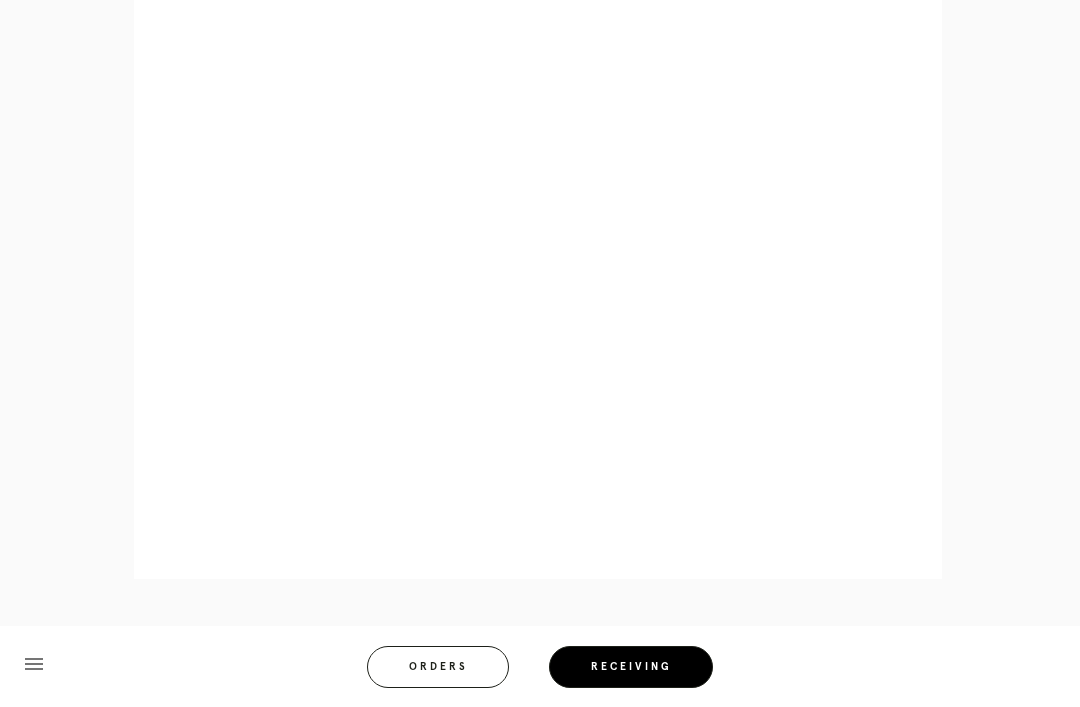 scroll, scrollTop: 858, scrollLeft: 0, axis: vertical 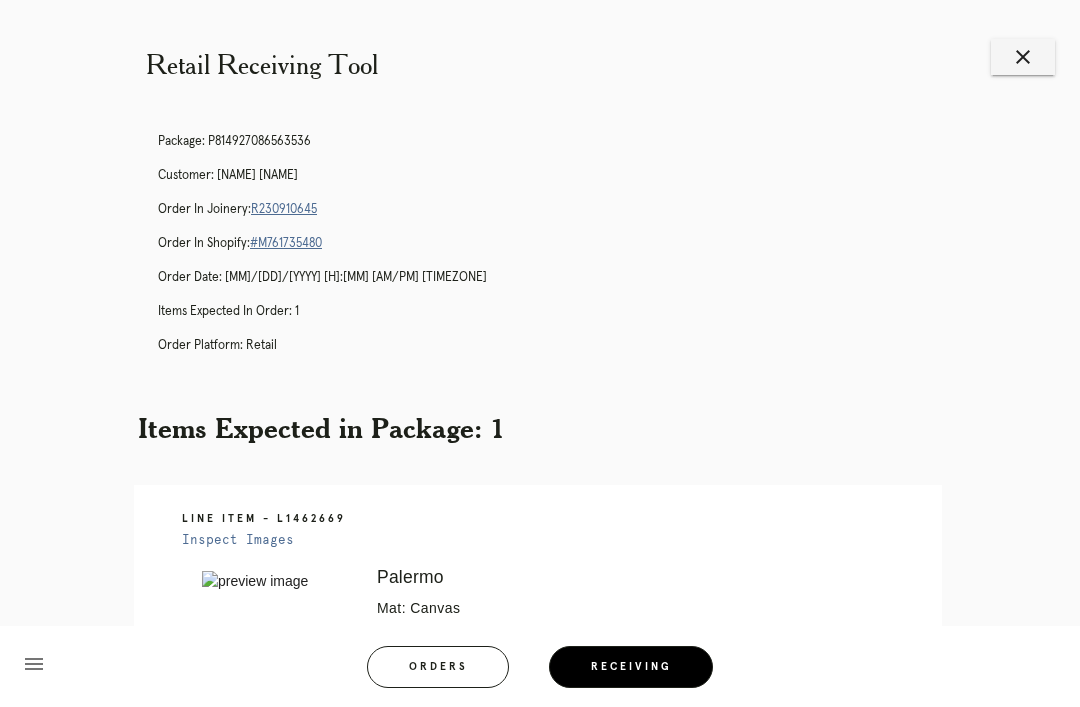click on "close" at bounding box center [1023, 57] 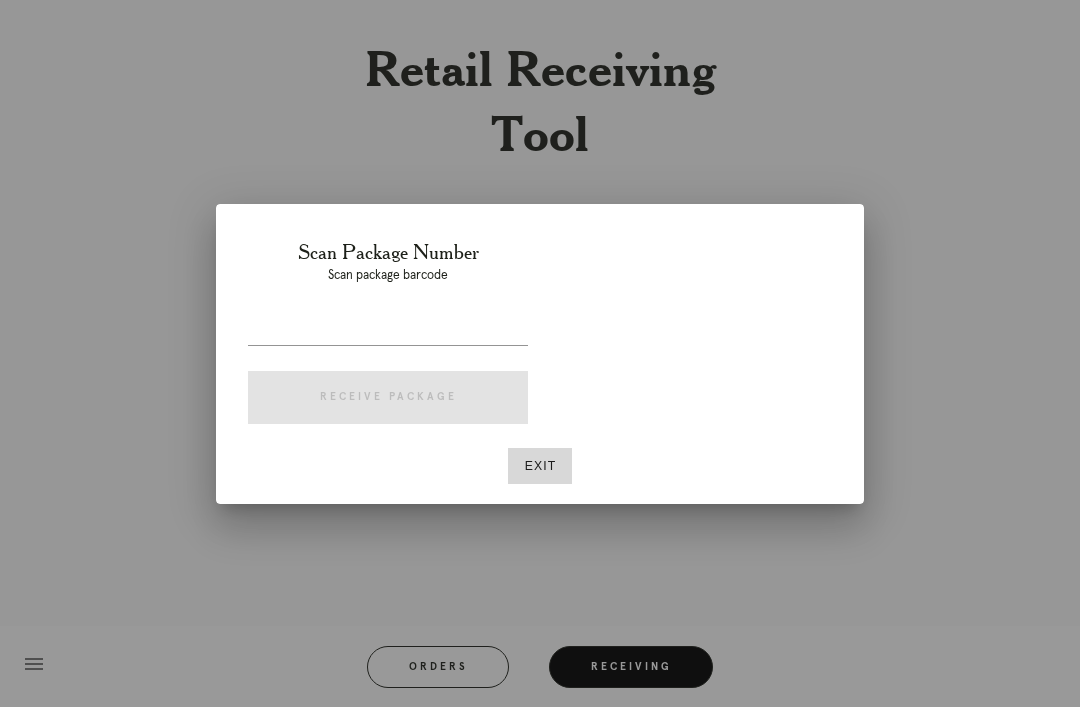 scroll, scrollTop: 0, scrollLeft: 0, axis: both 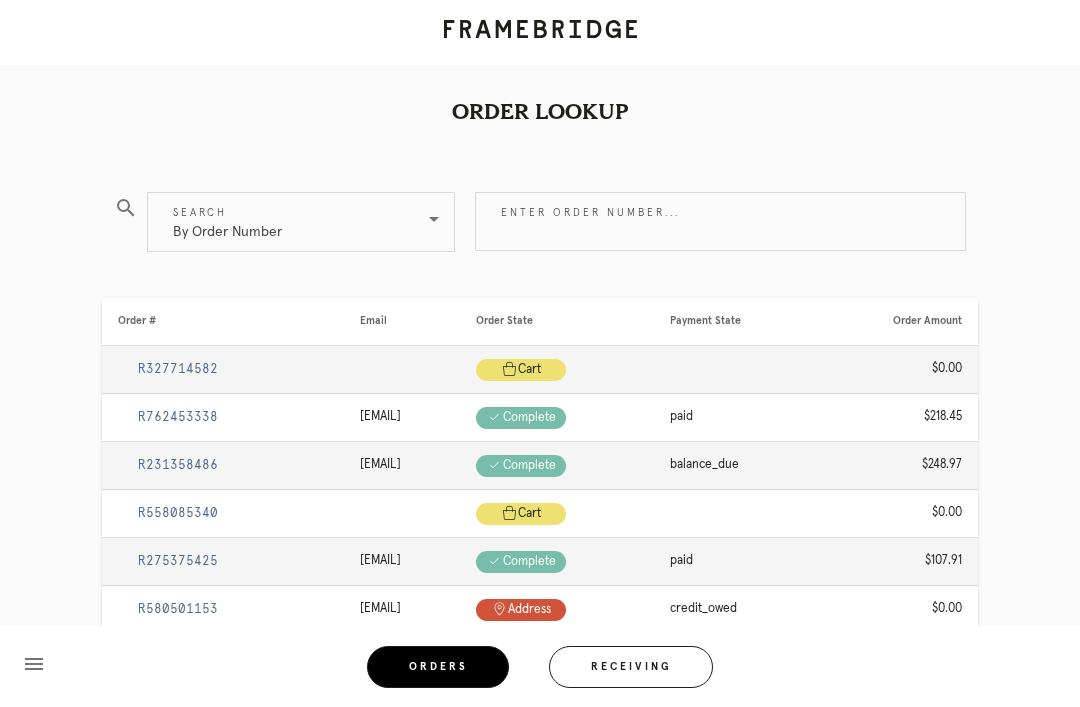 click on "Receiving" at bounding box center (631, 667) 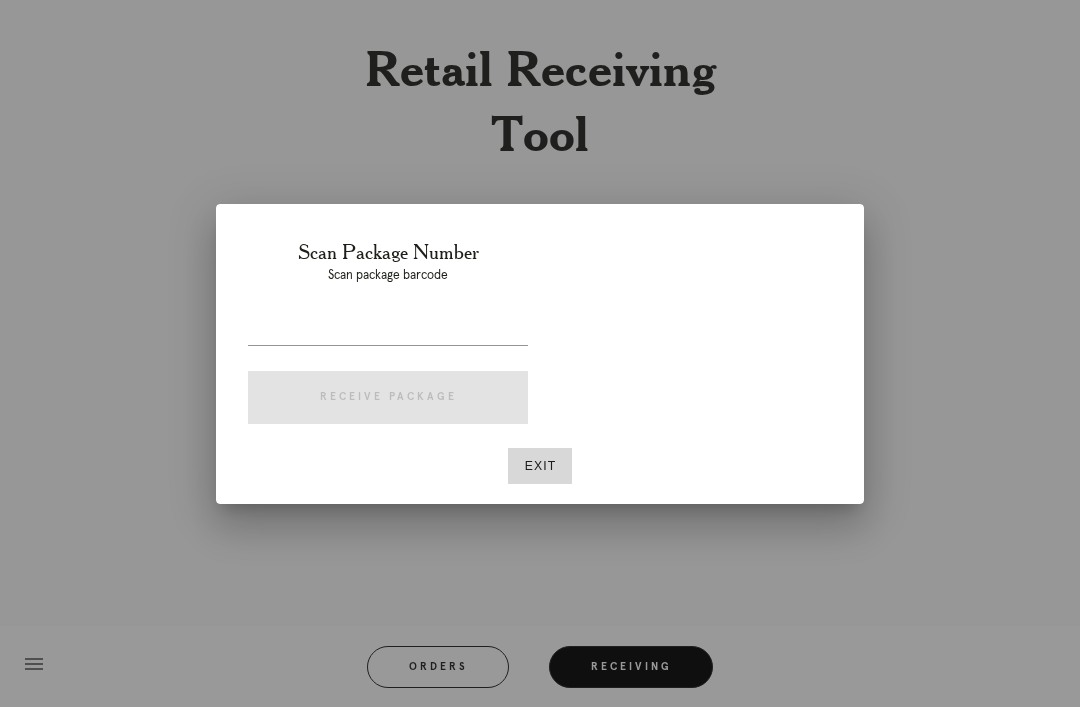click on "Exit" at bounding box center [540, 466] 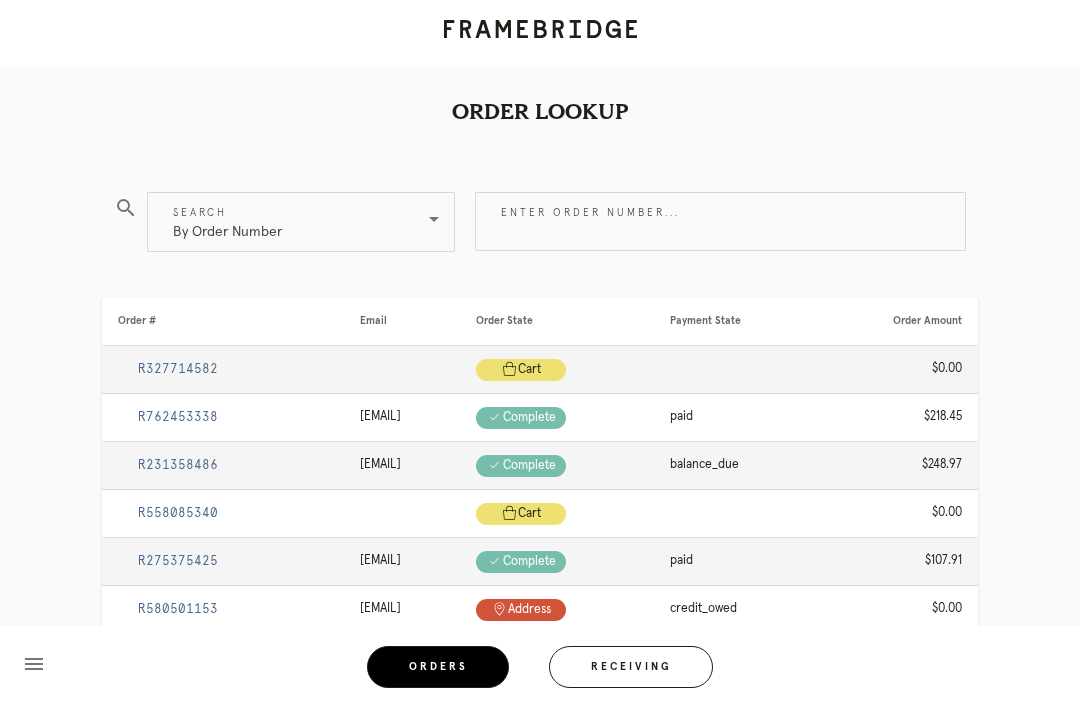 click on "Receiving" at bounding box center (631, 667) 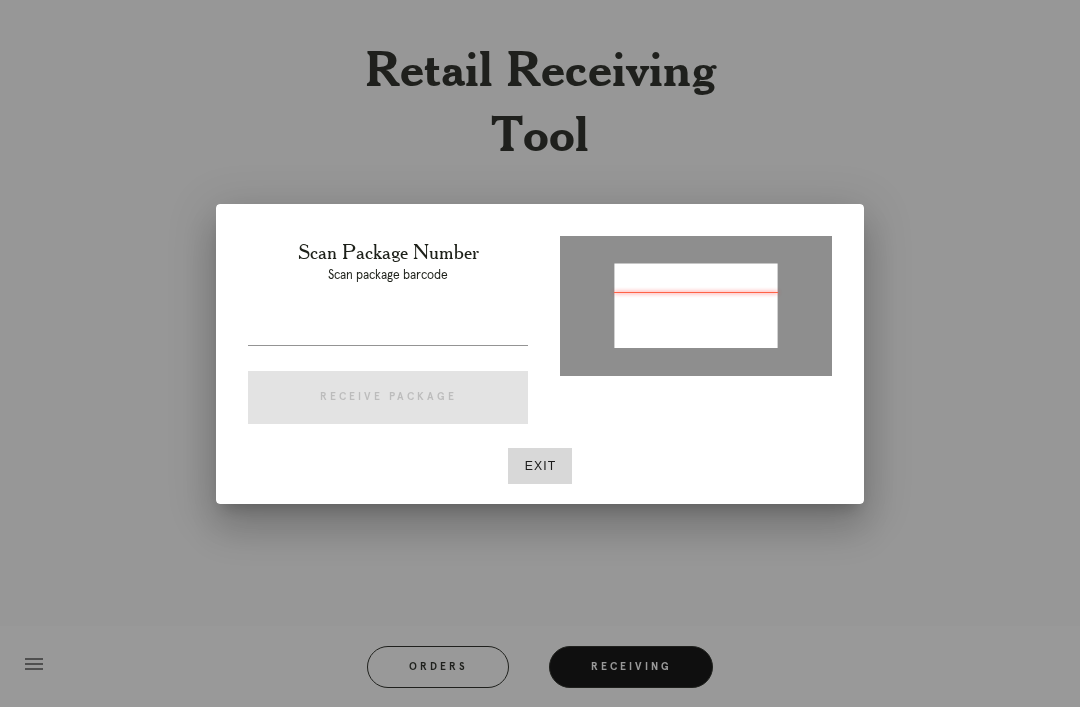 type on "P220540385479028" 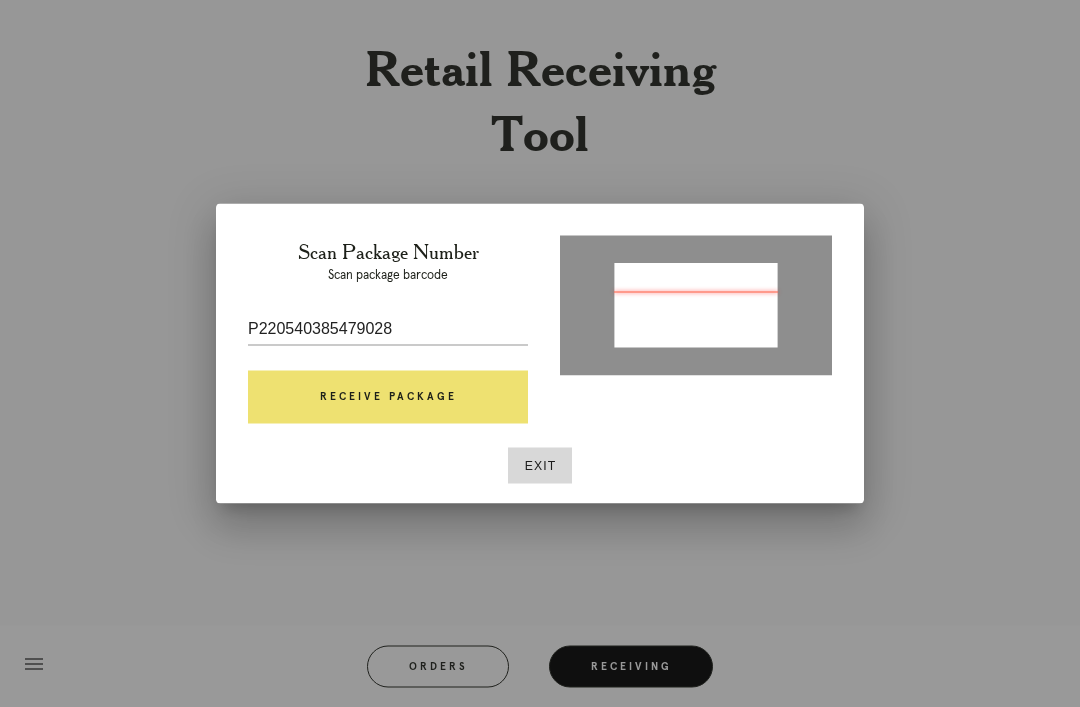 scroll, scrollTop: 64, scrollLeft: 0, axis: vertical 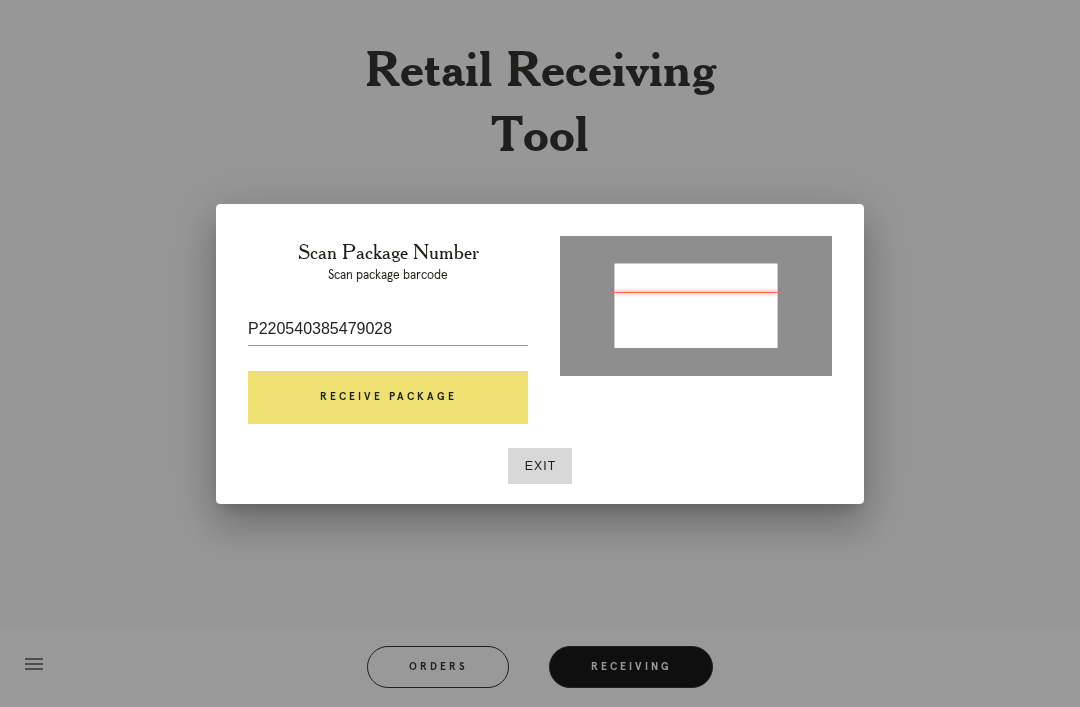 click on "Receive Package" at bounding box center [388, 398] 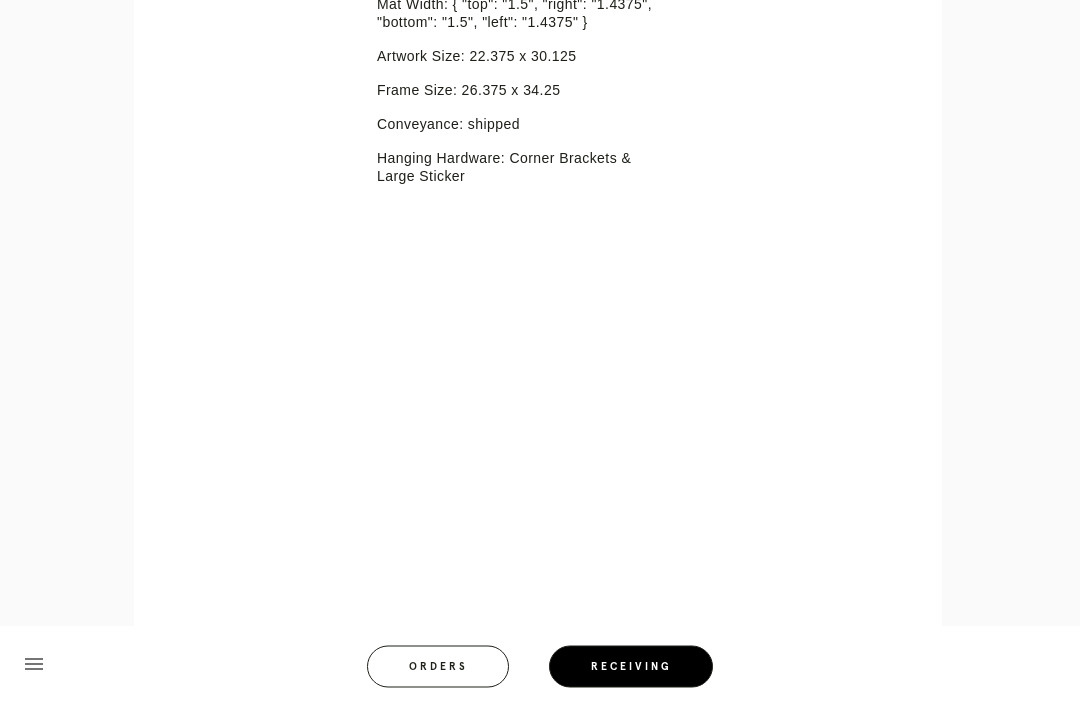 scroll, scrollTop: 670, scrollLeft: 0, axis: vertical 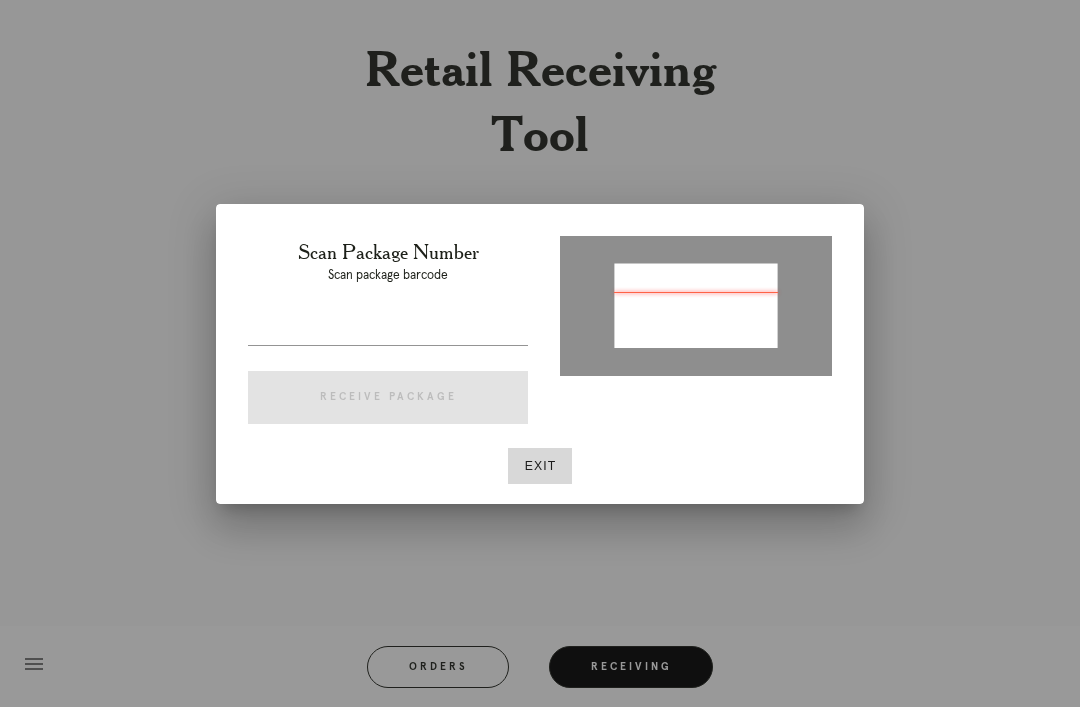 type on "P220540385479028" 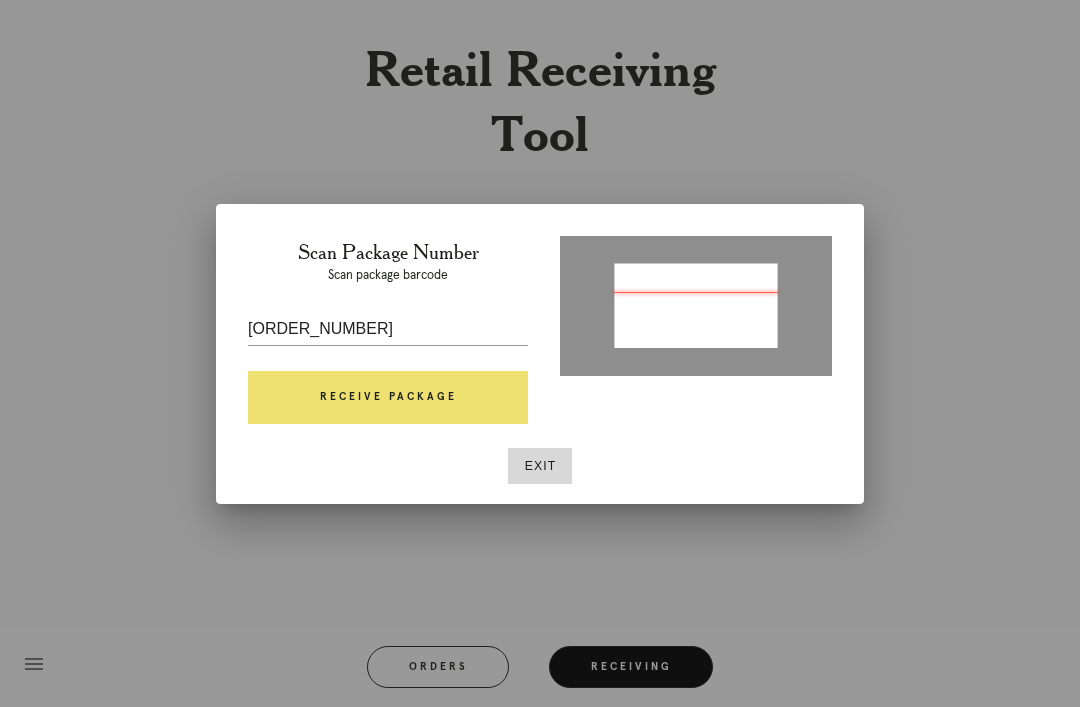 click on "Receive Package" at bounding box center (388, 398) 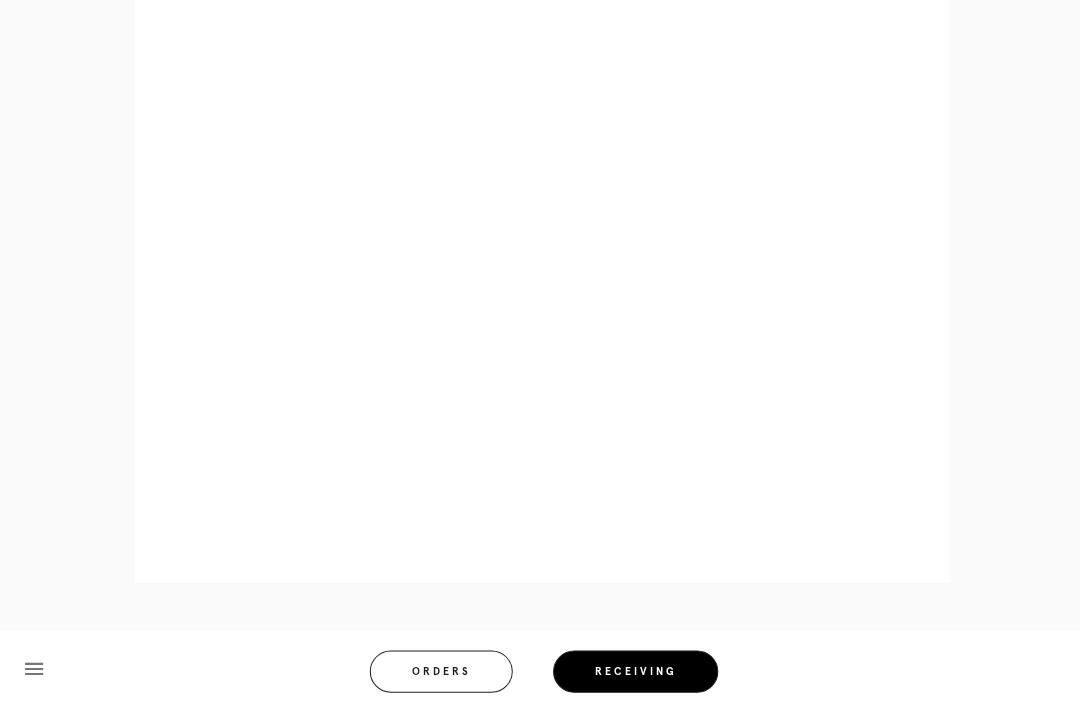scroll, scrollTop: 915, scrollLeft: 0, axis: vertical 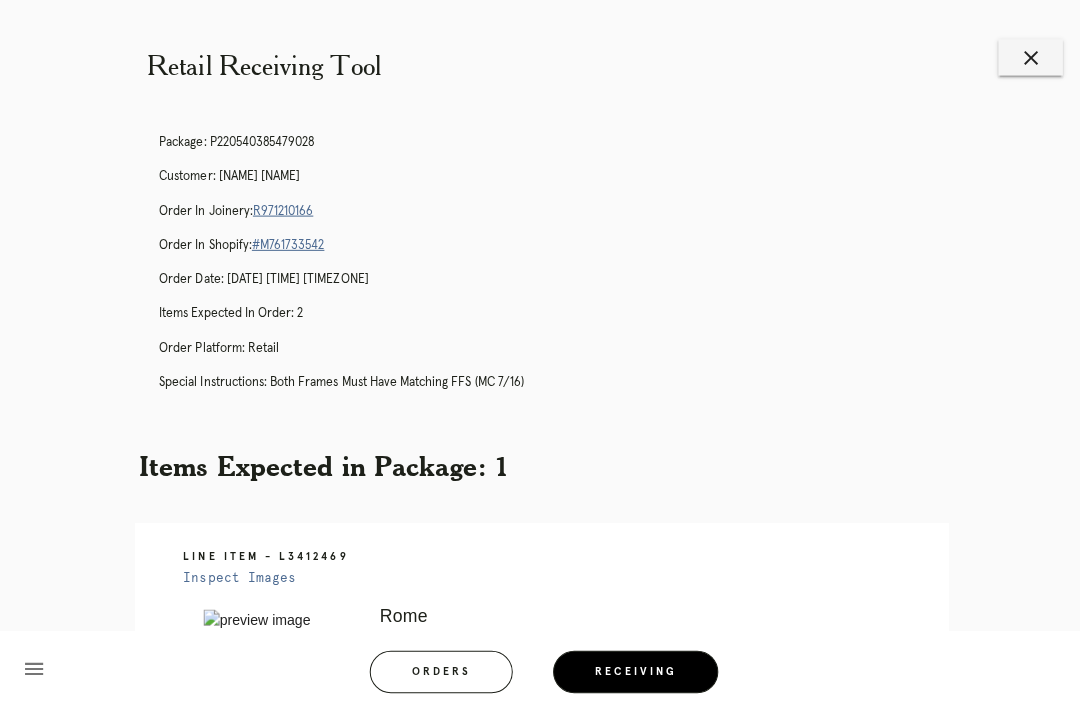 click on "close" at bounding box center (1023, 57) 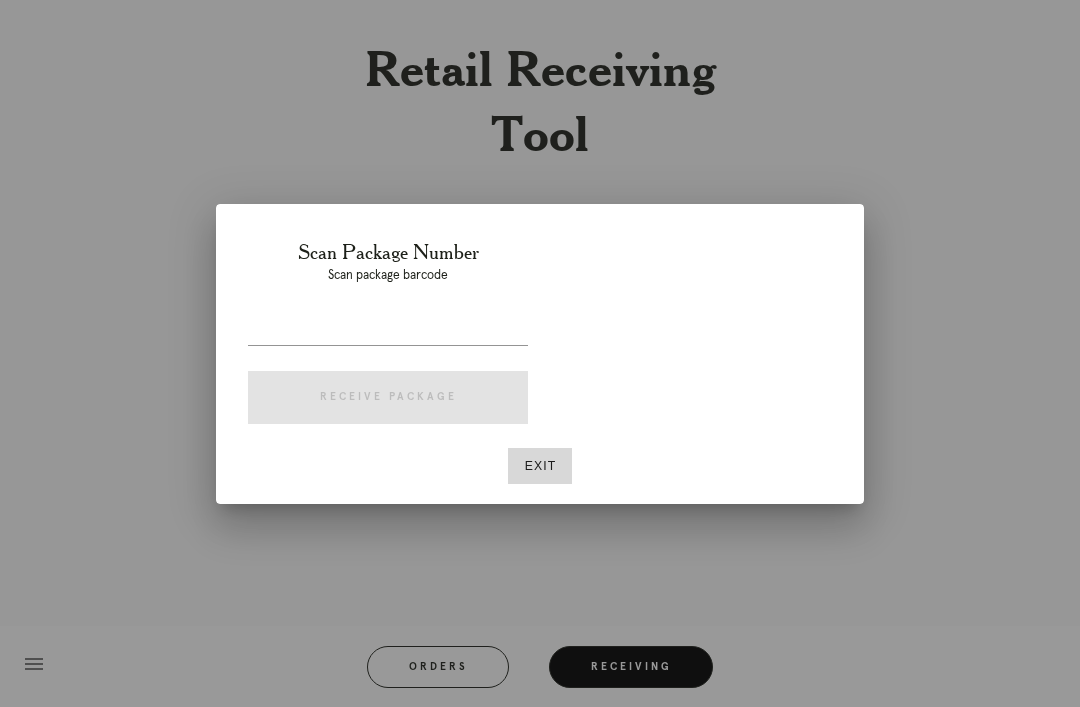 scroll, scrollTop: 0, scrollLeft: 0, axis: both 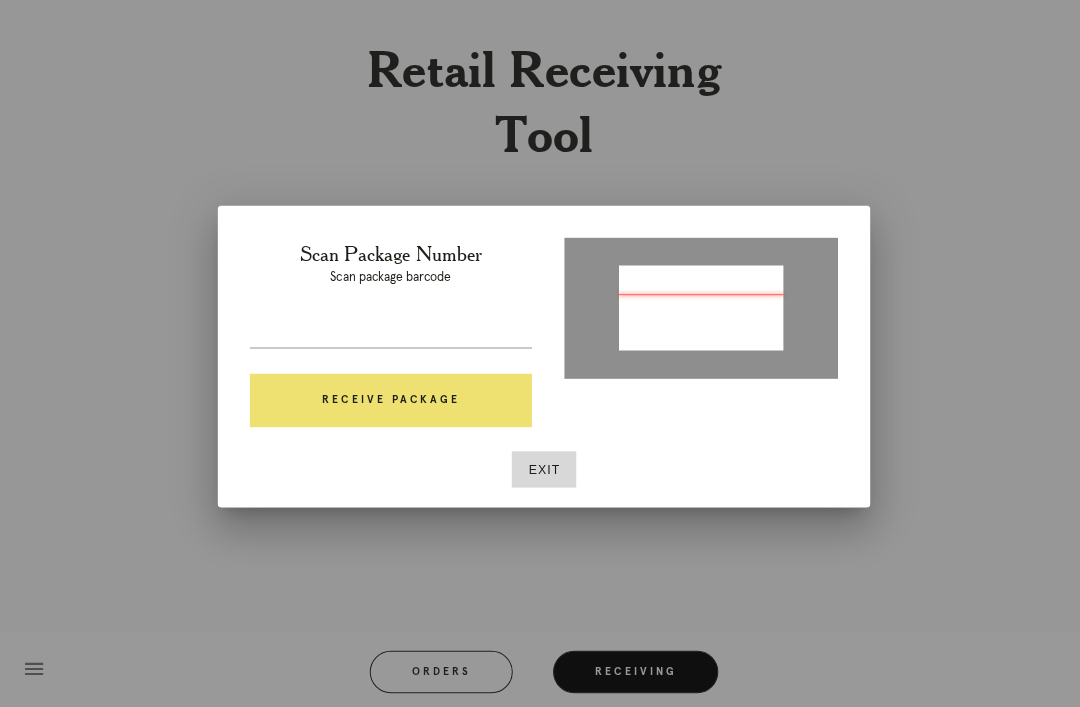 type on "[NUMBER]" 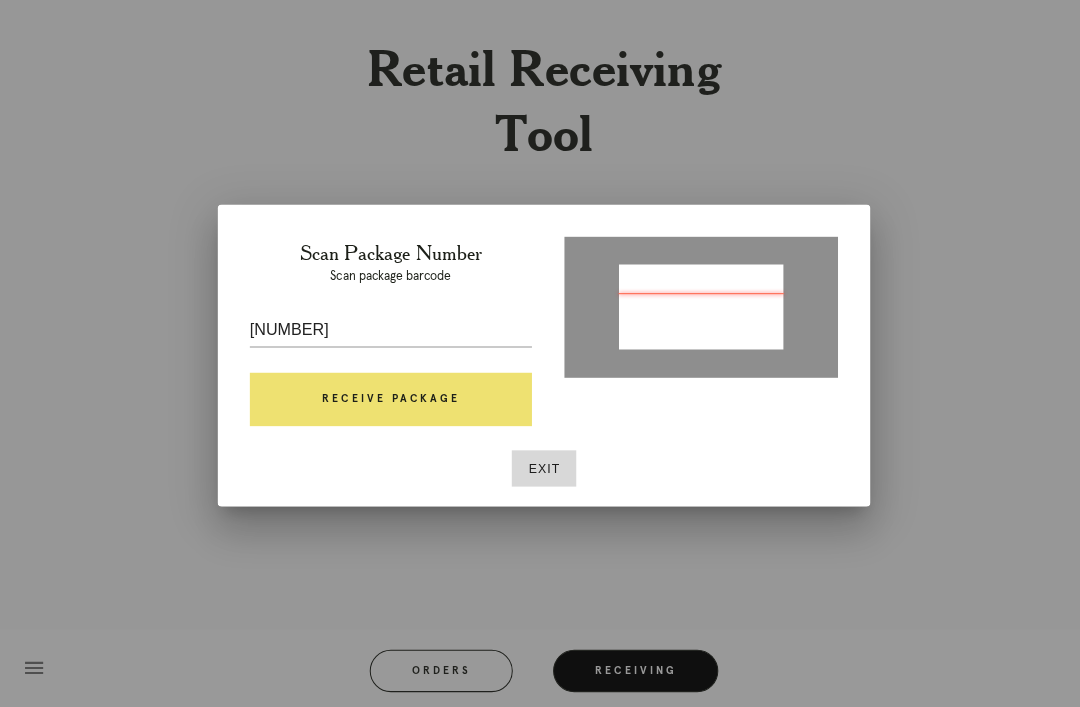 click on "Receive Package" at bounding box center [388, 398] 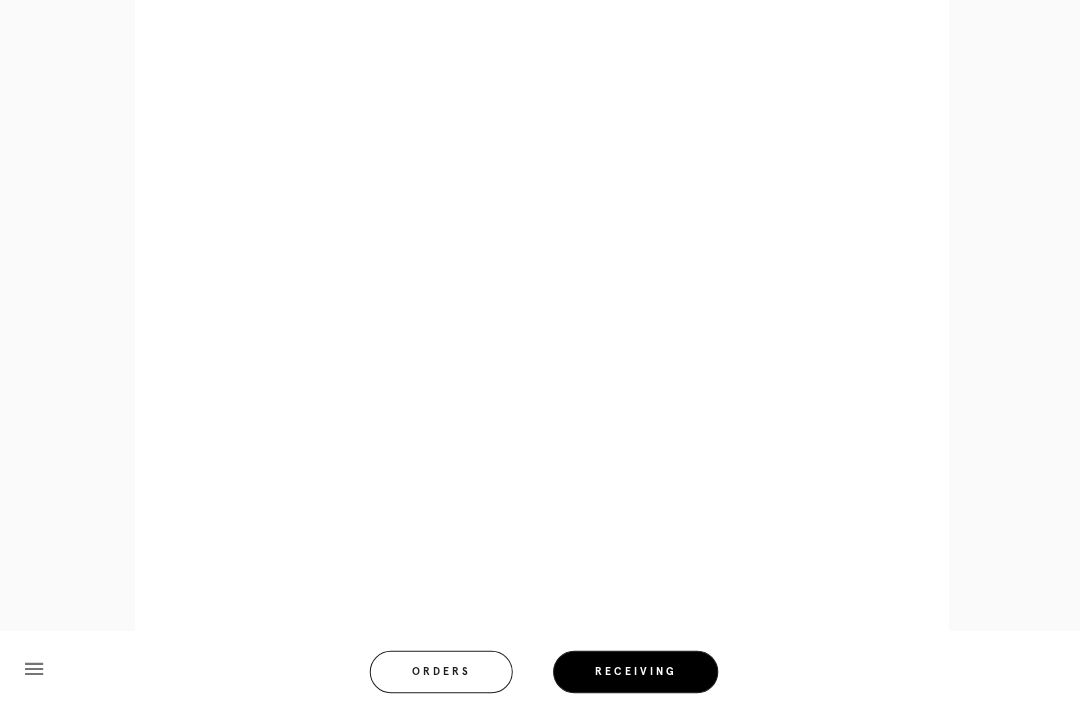scroll, scrollTop: 863, scrollLeft: 0, axis: vertical 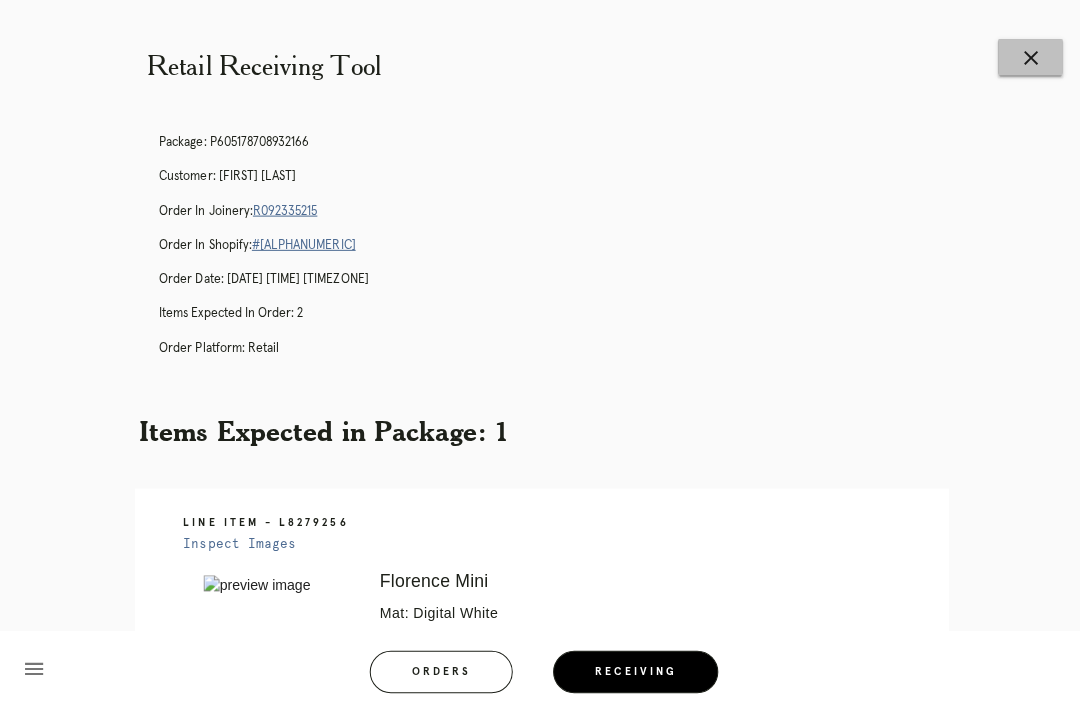 click on "close" at bounding box center (1023, 57) 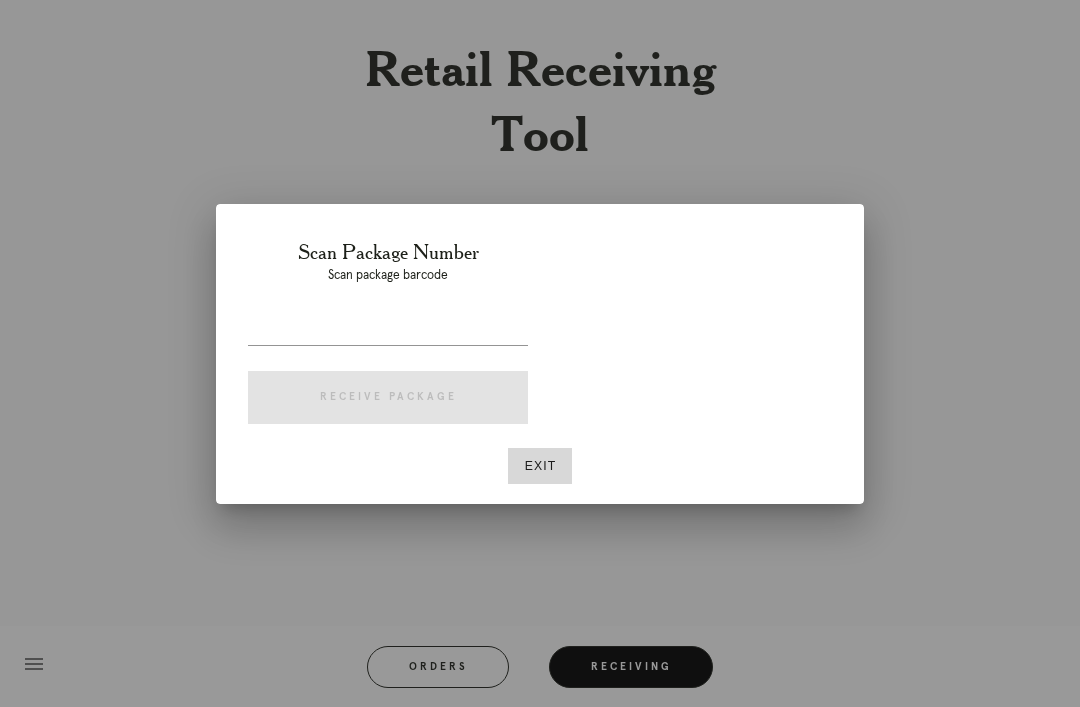 scroll, scrollTop: 0, scrollLeft: 0, axis: both 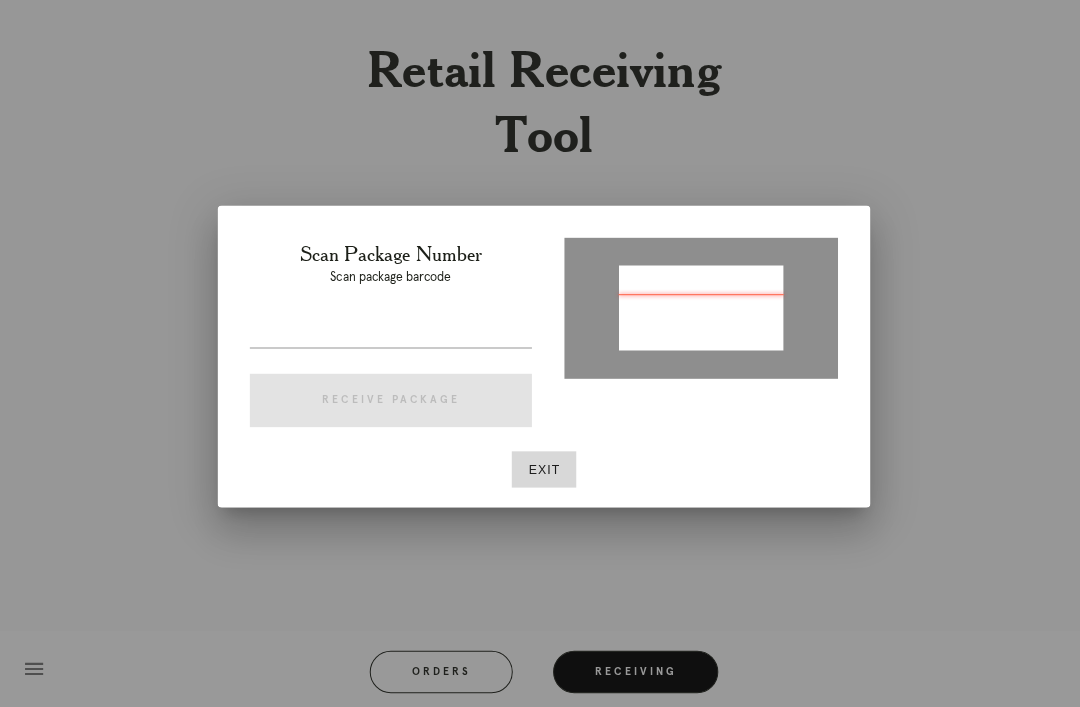 type on "[ALPHANUMERIC]" 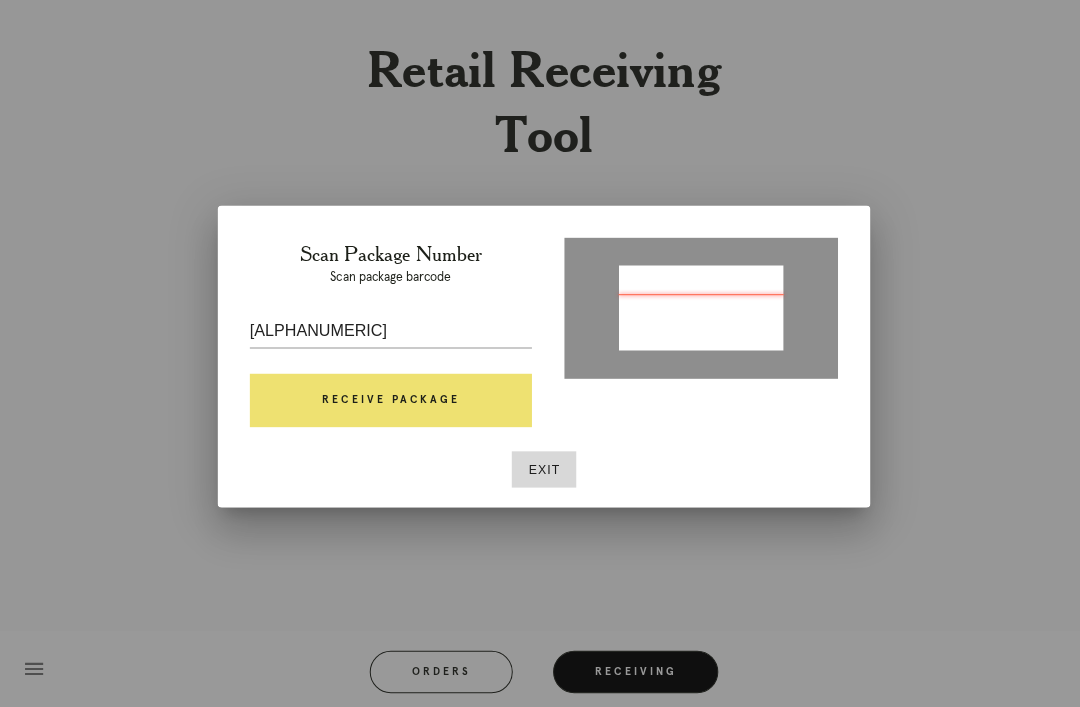 click on "Receive Package" at bounding box center [388, 398] 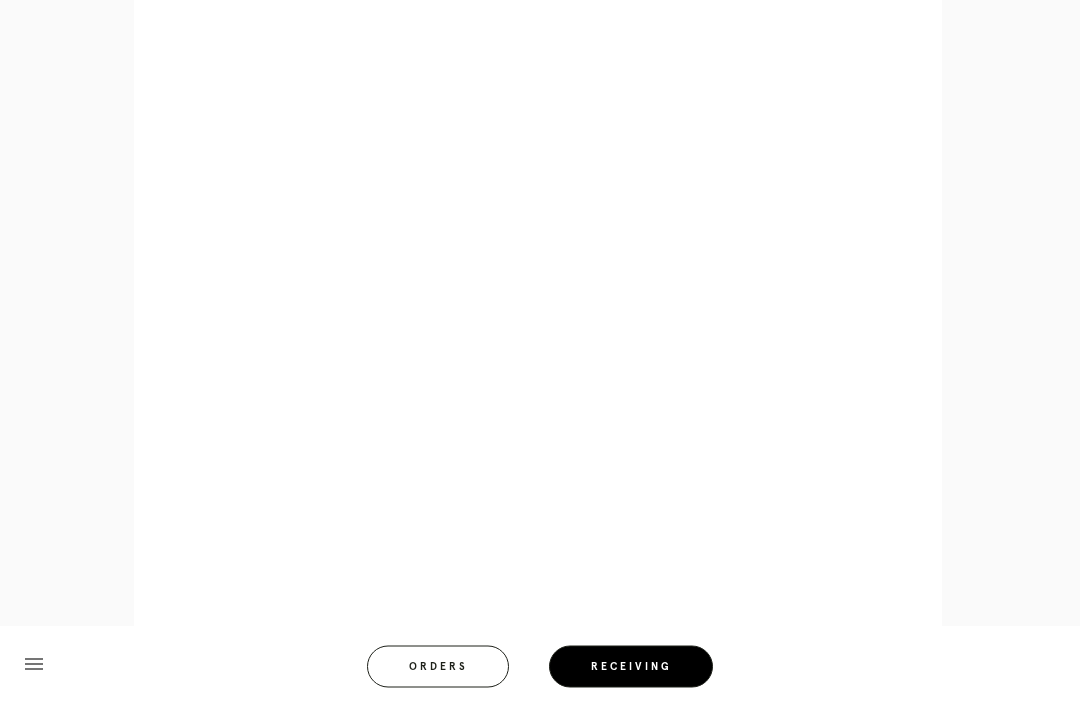 scroll, scrollTop: 910, scrollLeft: 0, axis: vertical 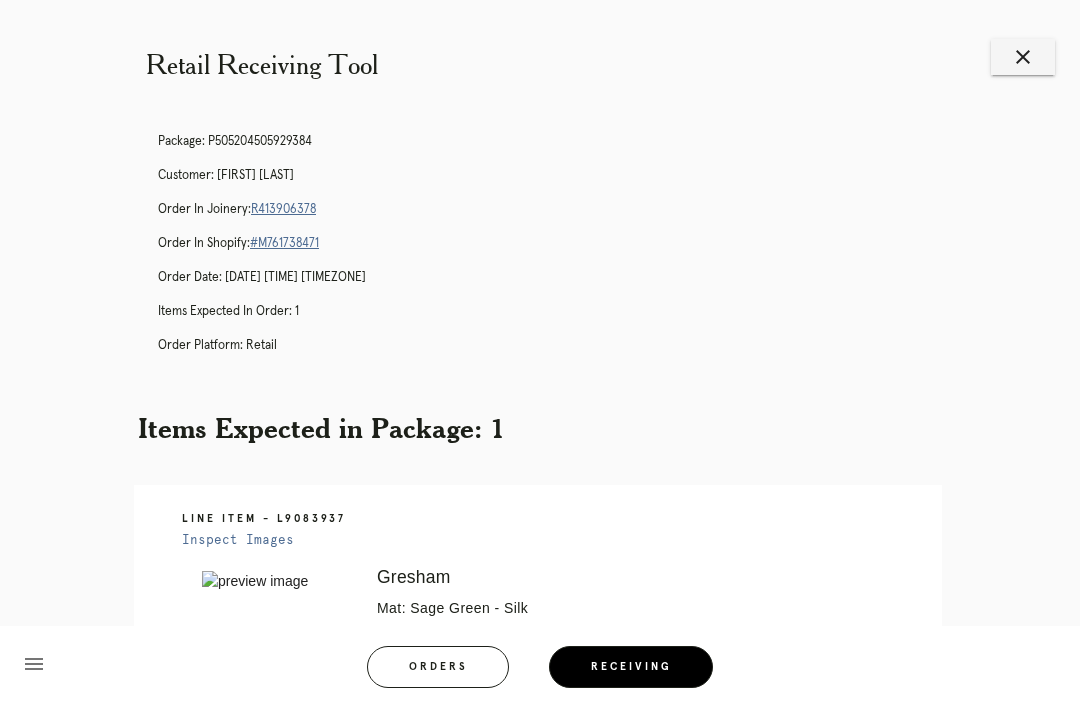 click on "close" at bounding box center (1023, 57) 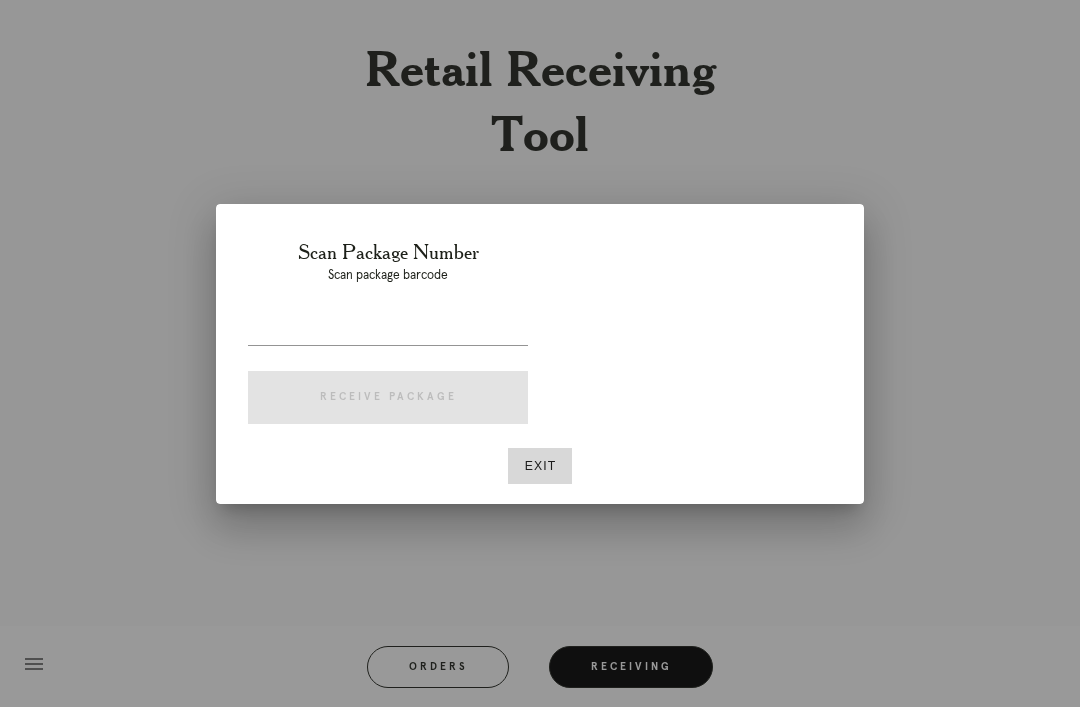 scroll, scrollTop: 0, scrollLeft: 0, axis: both 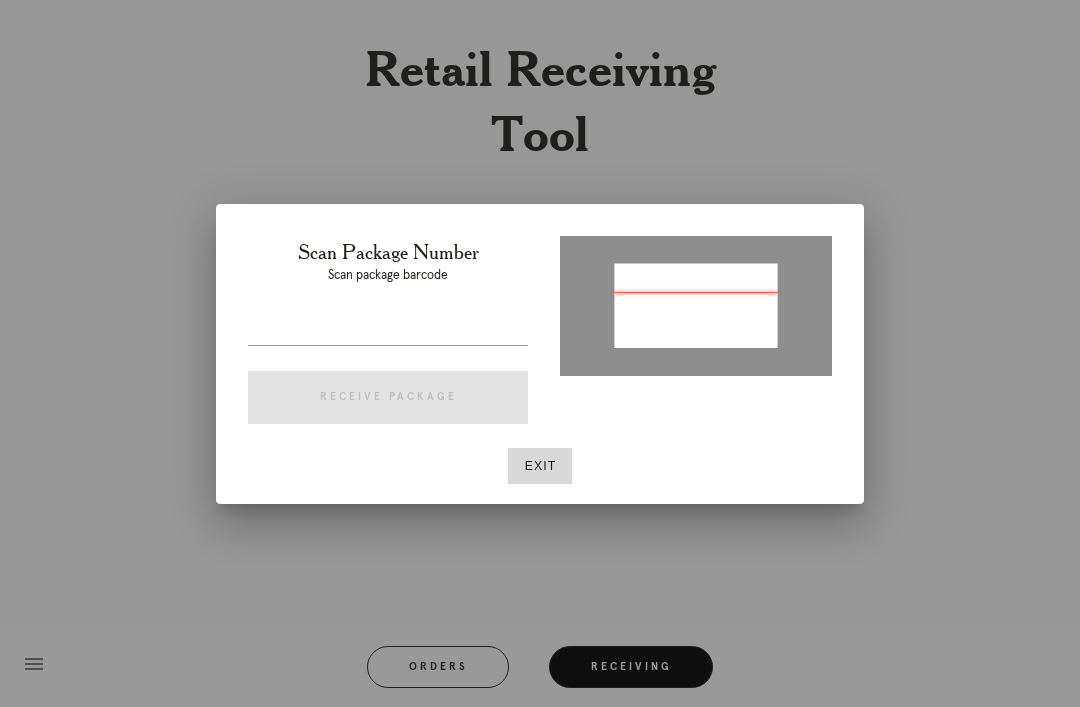 type on "P368166234815944" 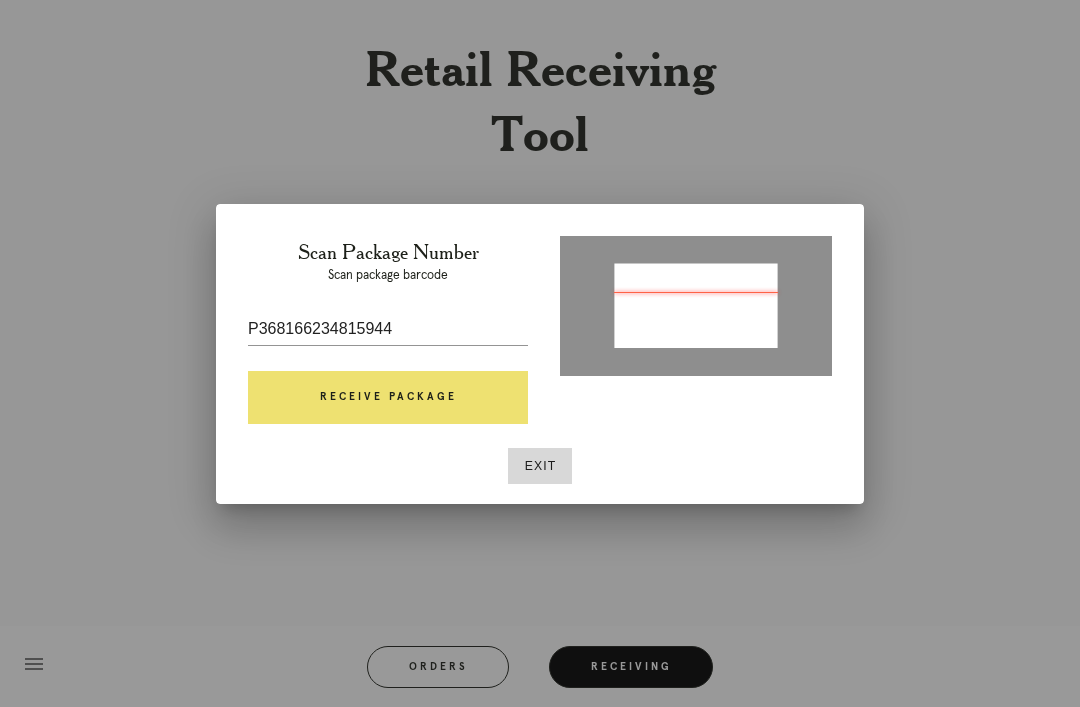 click on "Receive Package" at bounding box center (388, 398) 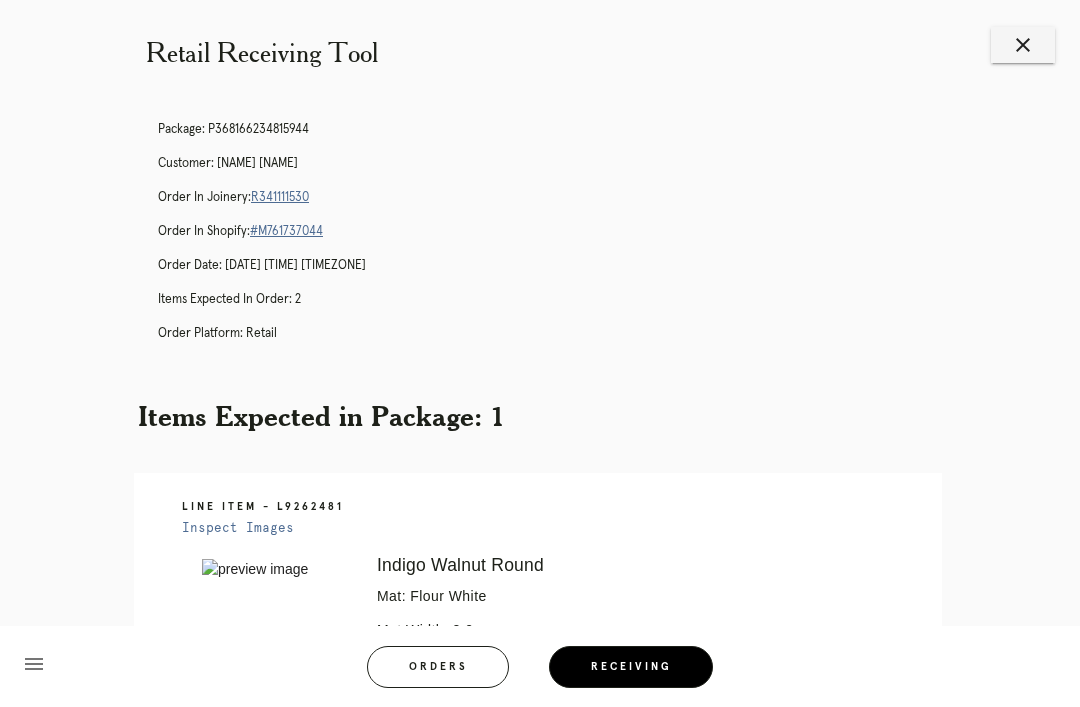 scroll, scrollTop: 13, scrollLeft: 0, axis: vertical 